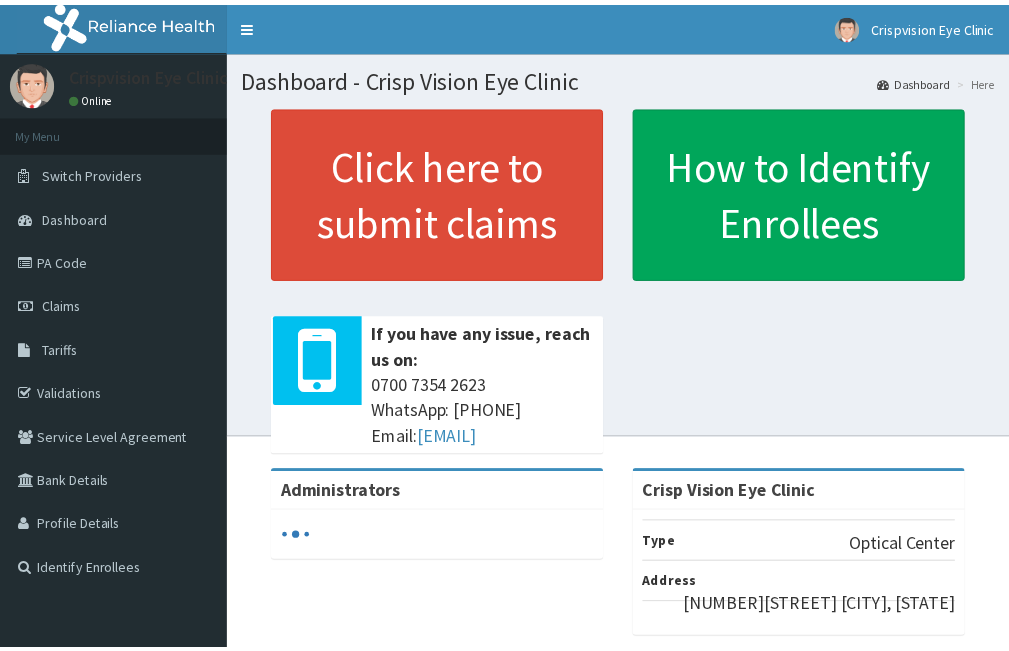 scroll, scrollTop: 0, scrollLeft: 0, axis: both 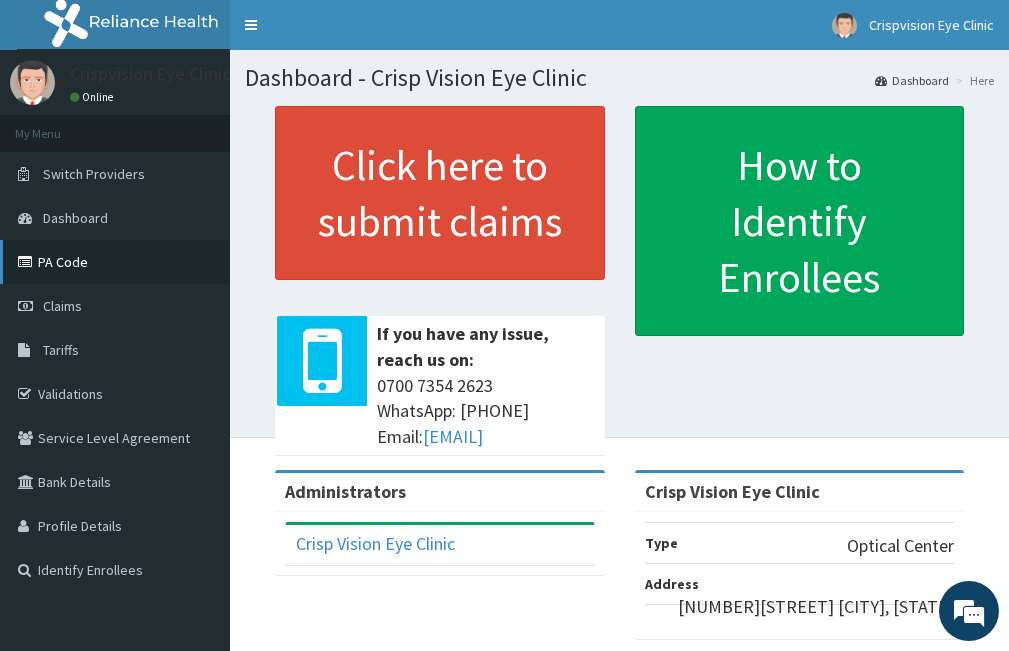 click on "PA Code" at bounding box center [115, 262] 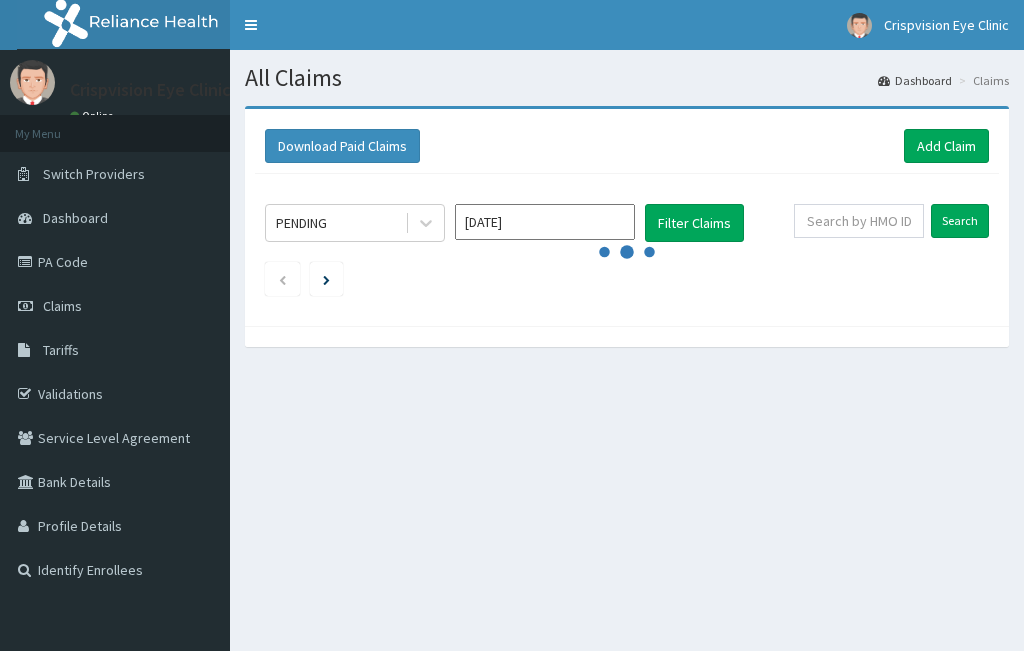 scroll, scrollTop: 0, scrollLeft: 0, axis: both 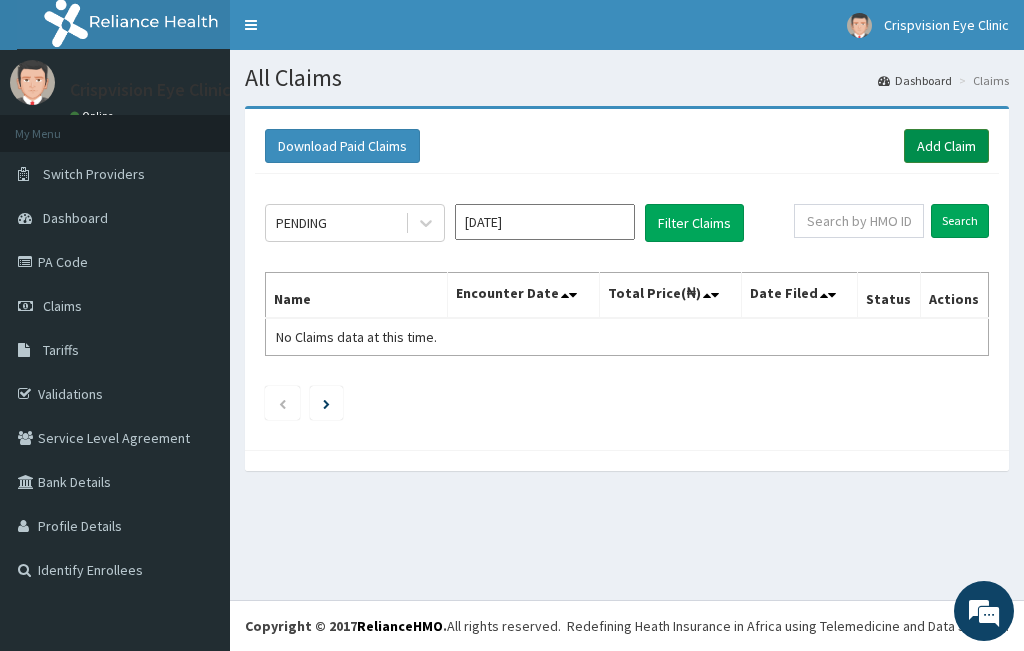 click on "Add Claim" at bounding box center [946, 146] 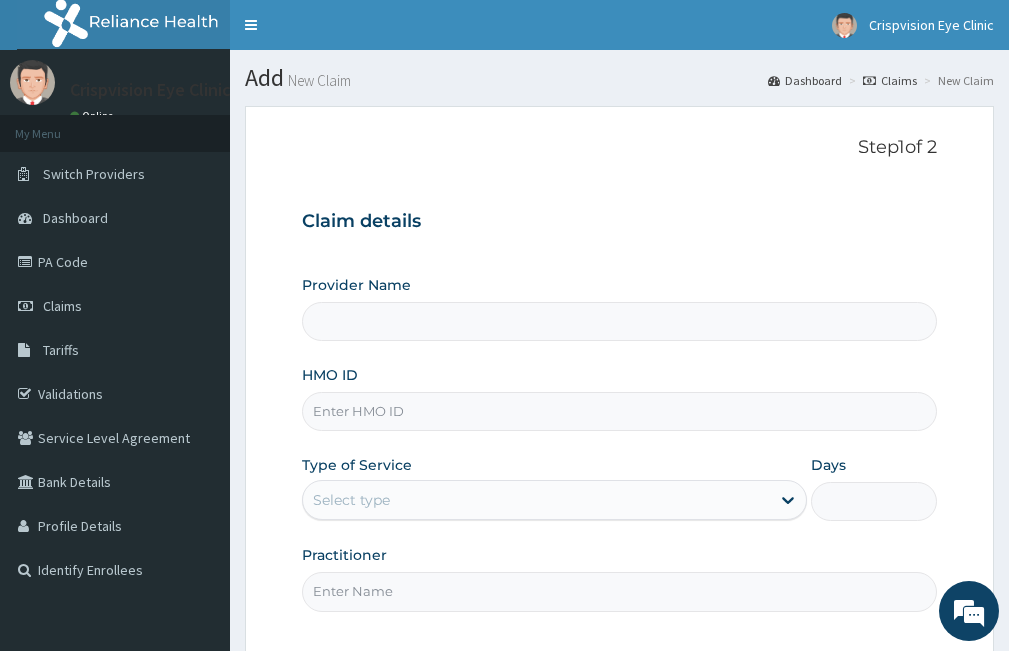 scroll, scrollTop: 0, scrollLeft: 0, axis: both 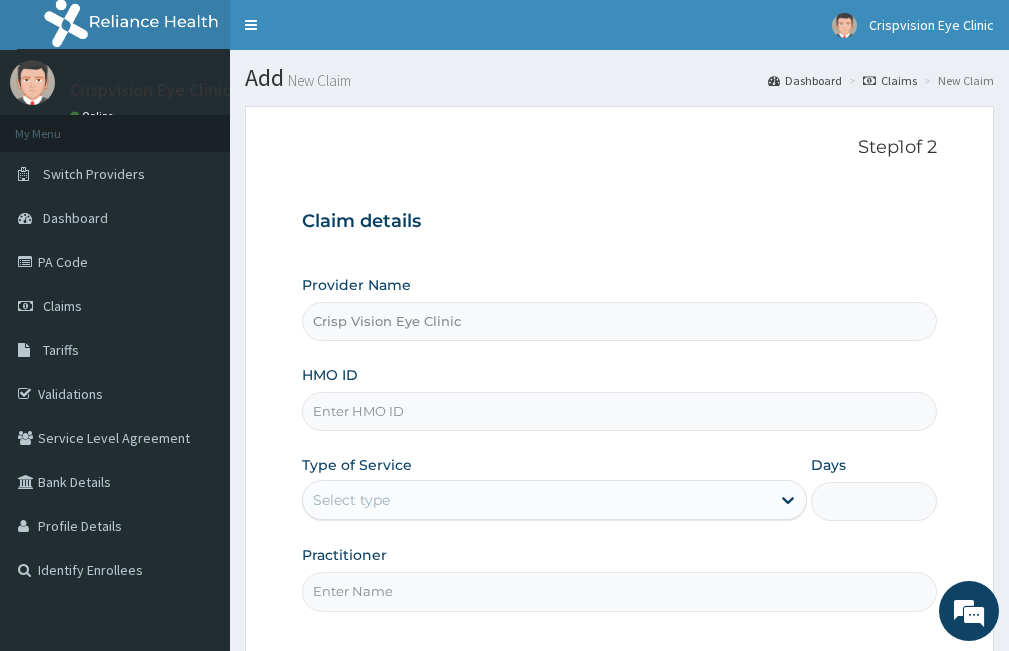 click on "HMO ID" at bounding box center (619, 411) 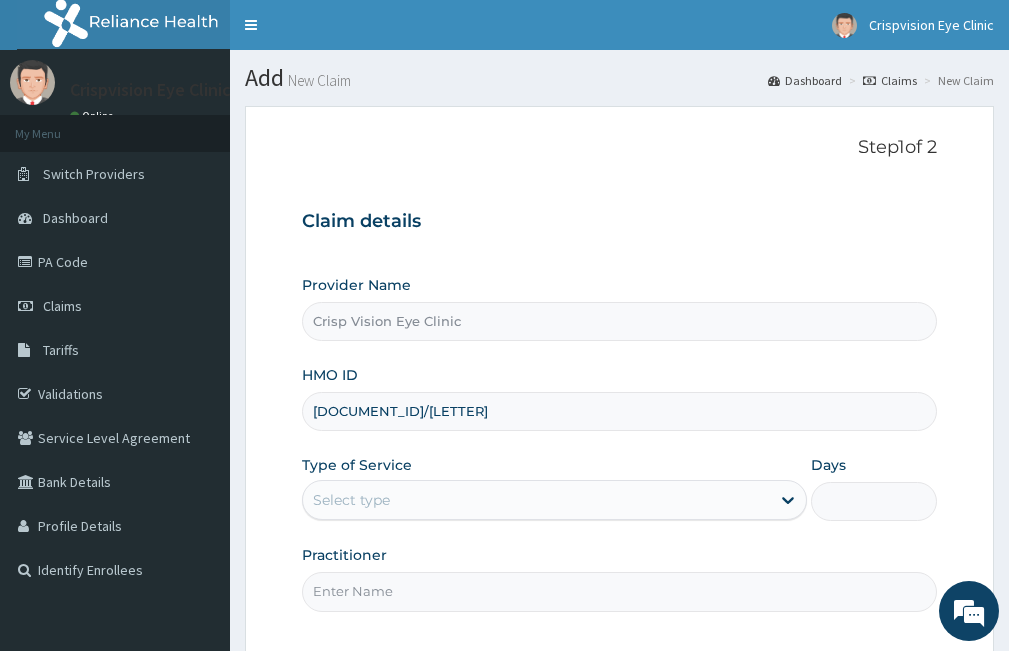 type on "PPI/10173/A" 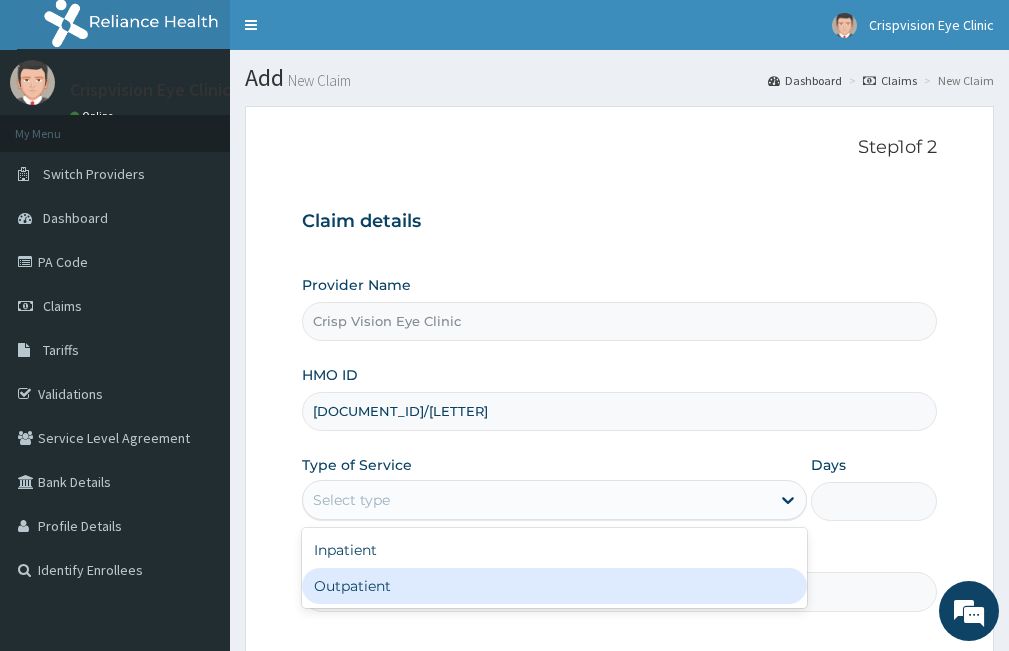 click on "Outpatient" at bounding box center [554, 586] 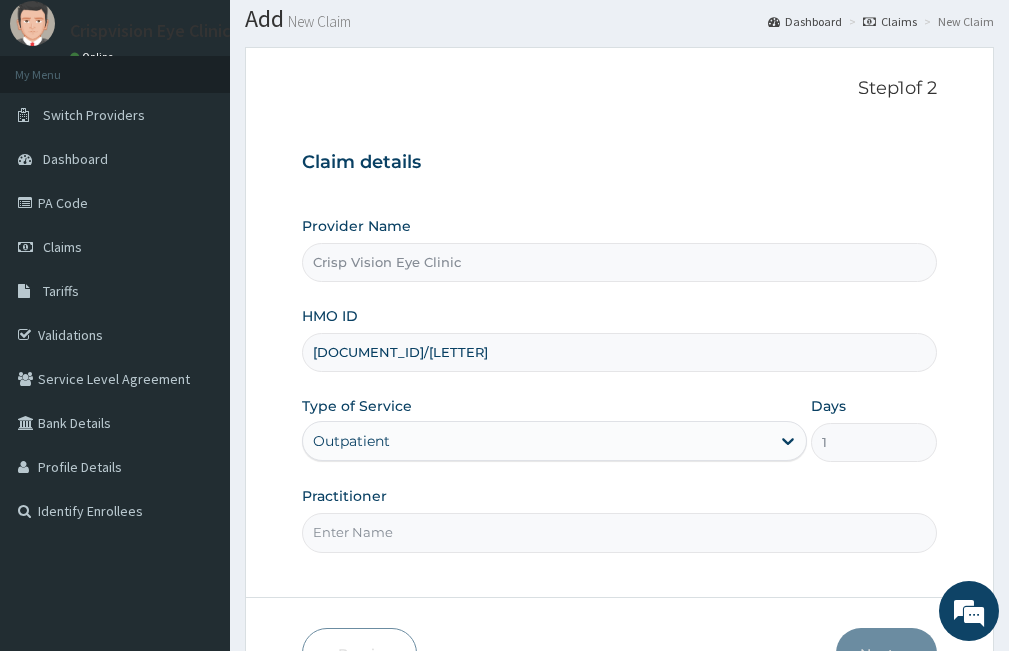 scroll, scrollTop: 185, scrollLeft: 0, axis: vertical 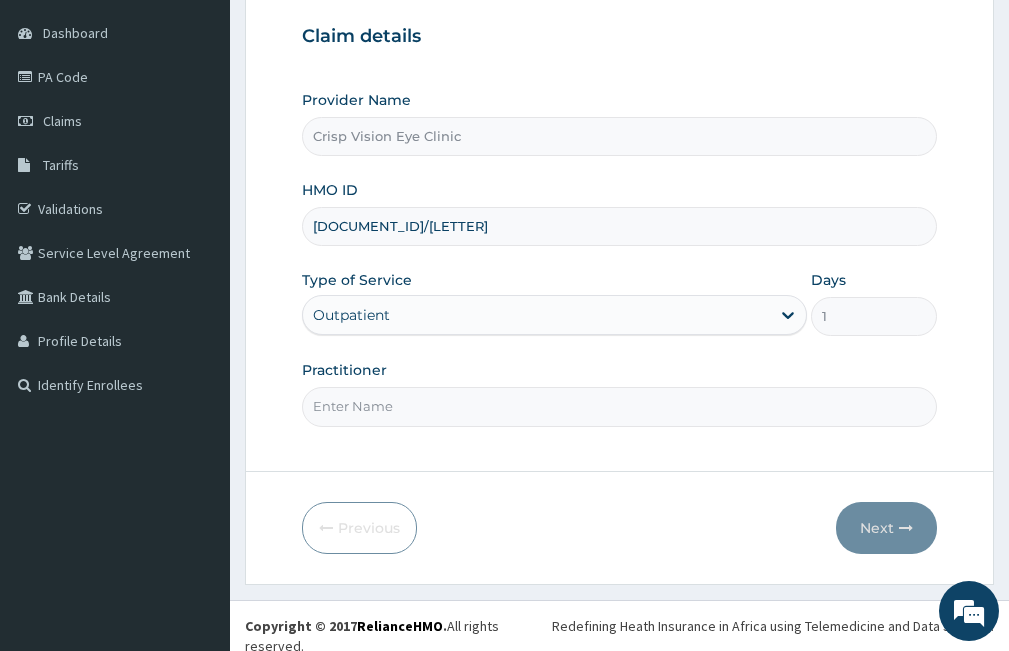 click on "Practitioner" at bounding box center [619, 406] 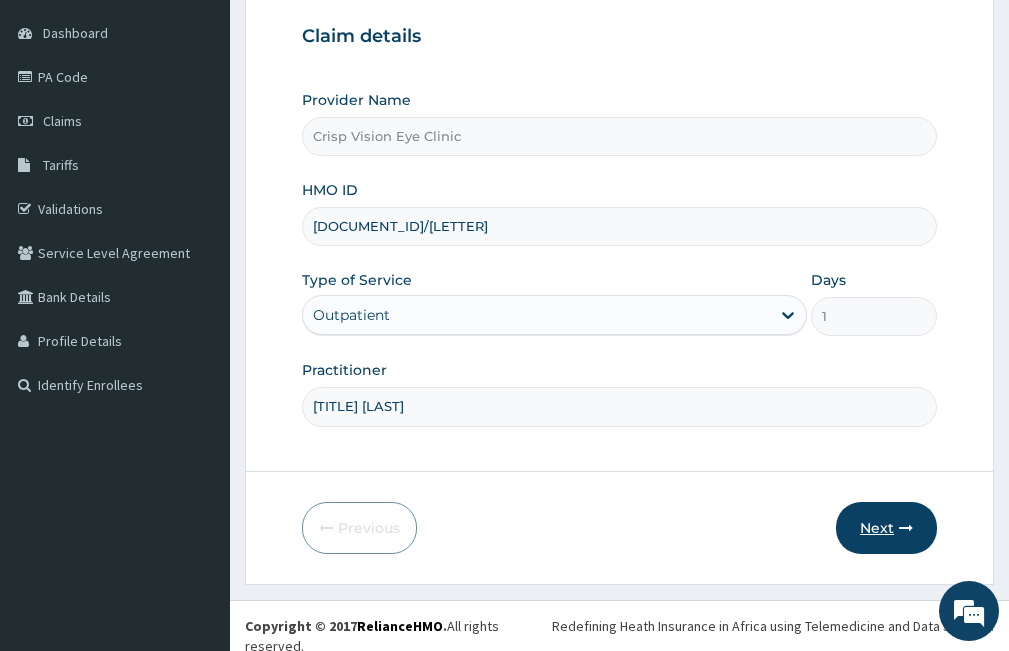click on "Next" at bounding box center [886, 528] 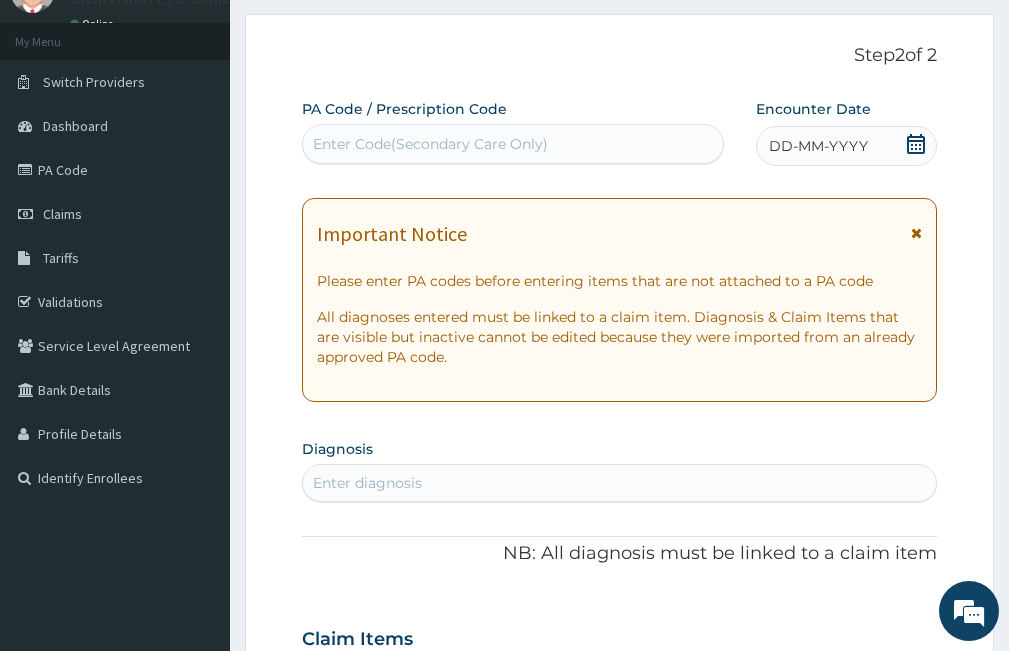 scroll, scrollTop: 0, scrollLeft: 0, axis: both 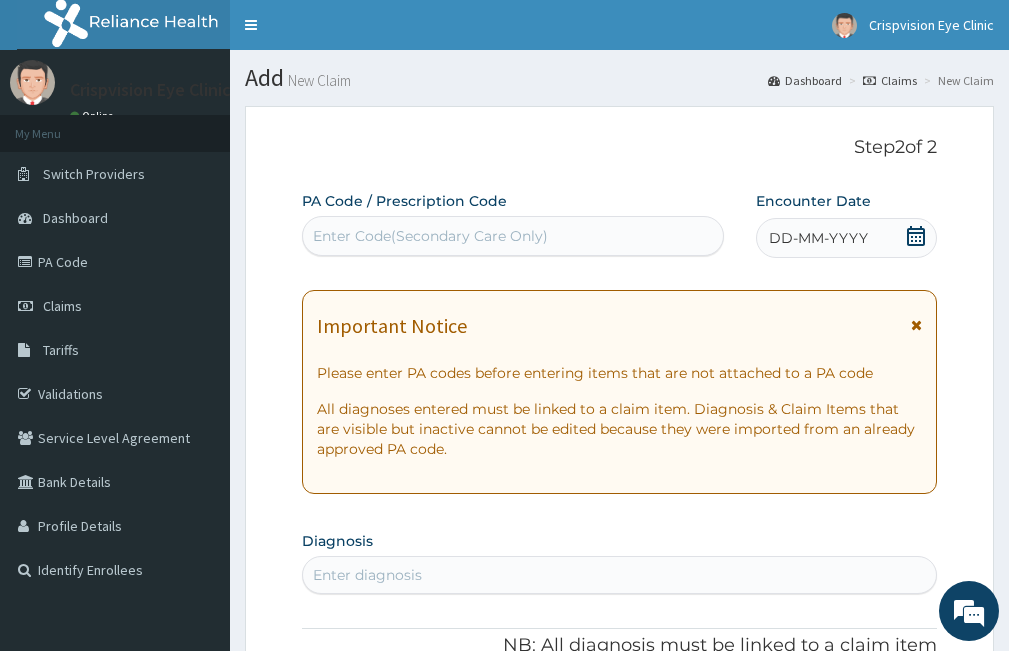 click on "Enter Code(Secondary Care Only)" at bounding box center [430, 236] 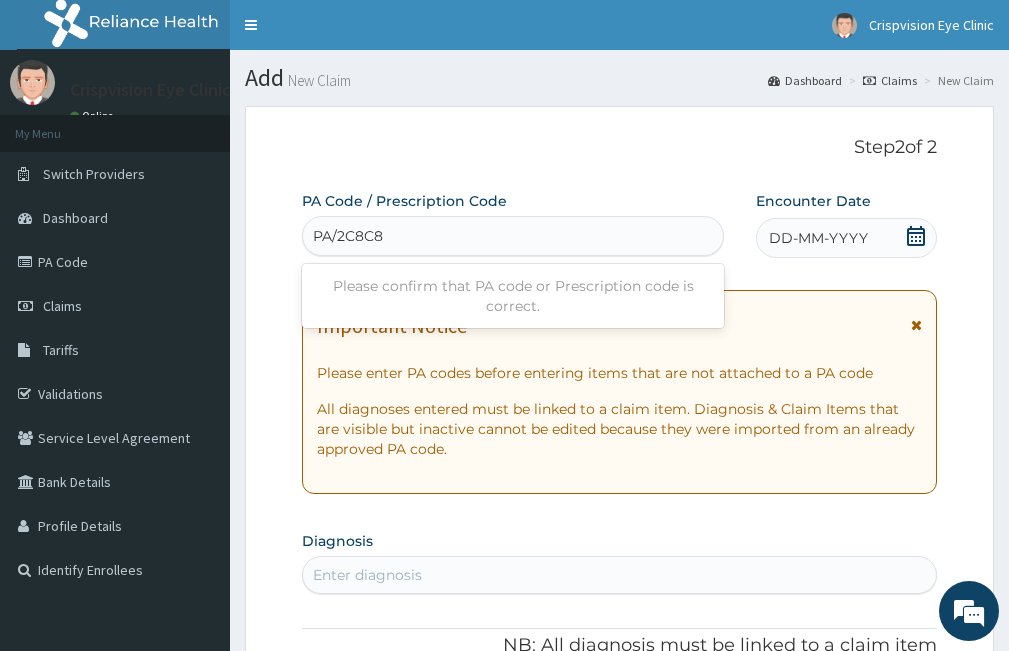 type on "PA/2C8C8A" 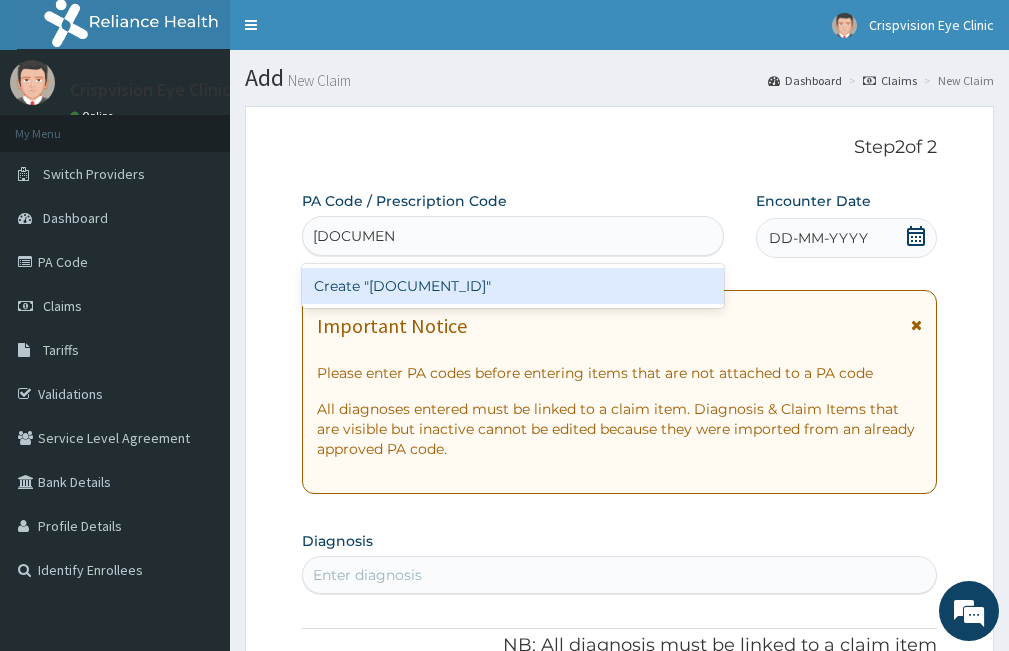 click on "Create "PA/2C8C8A"" at bounding box center [513, 286] 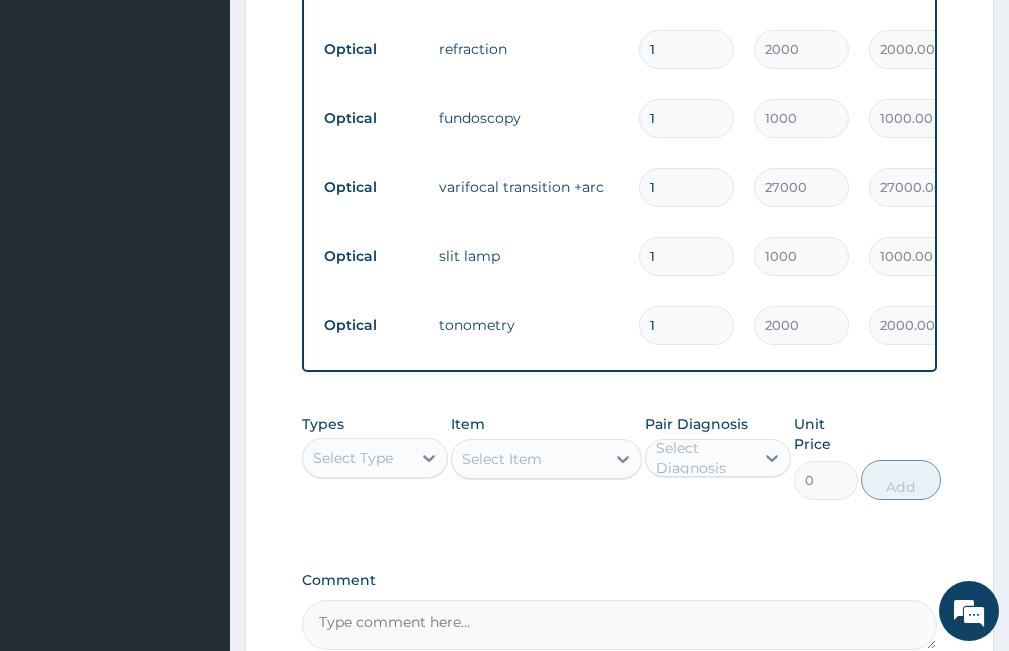 scroll, scrollTop: 841, scrollLeft: 0, axis: vertical 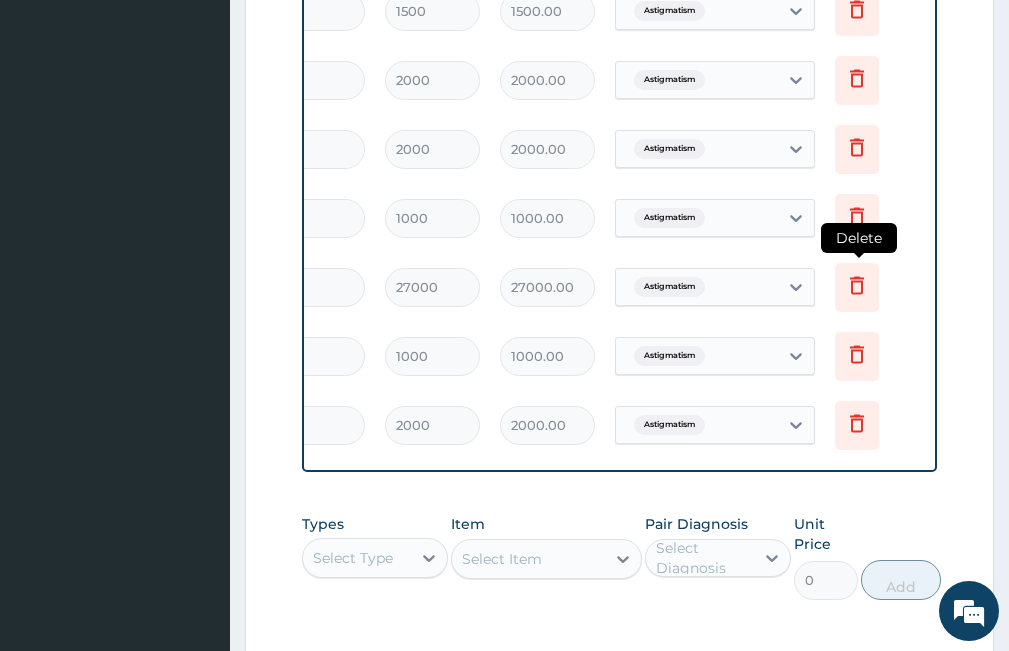 click 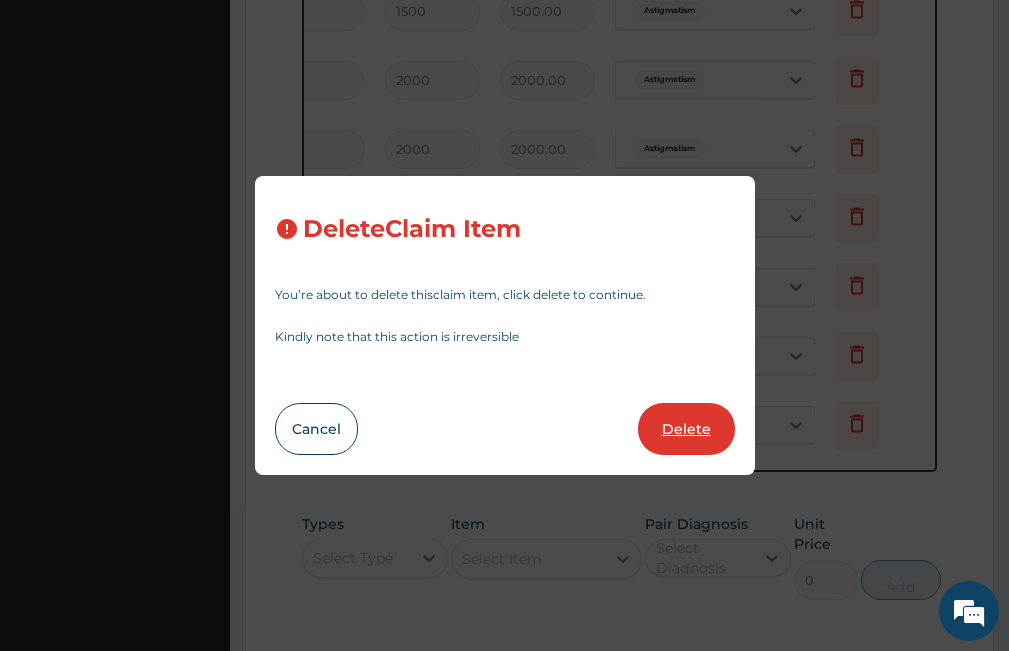 click on "Delete" at bounding box center (686, 429) 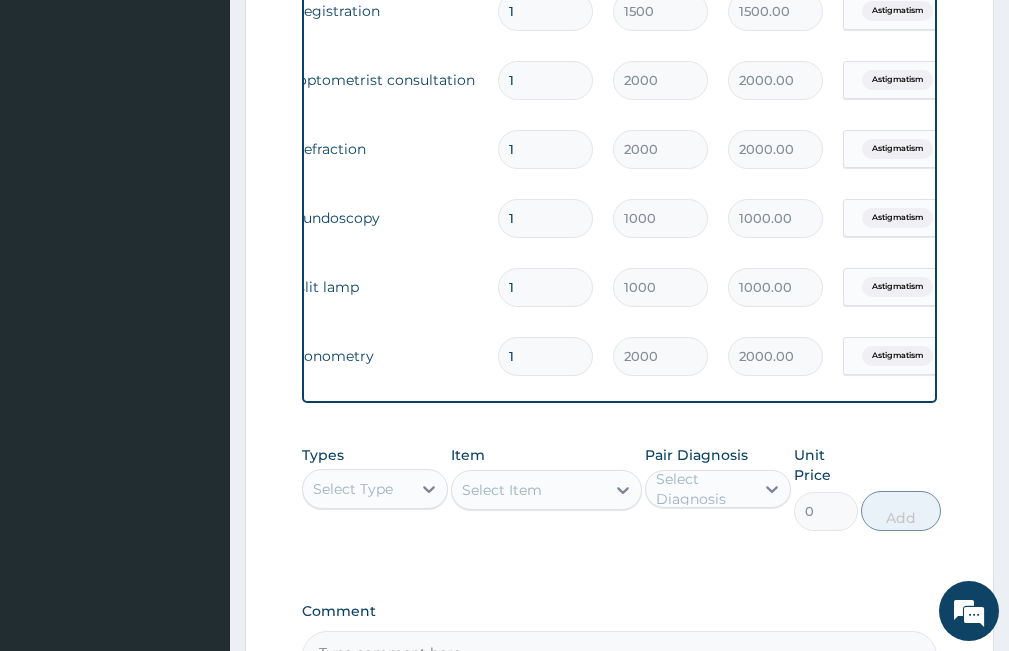 scroll, scrollTop: 0, scrollLeft: 0, axis: both 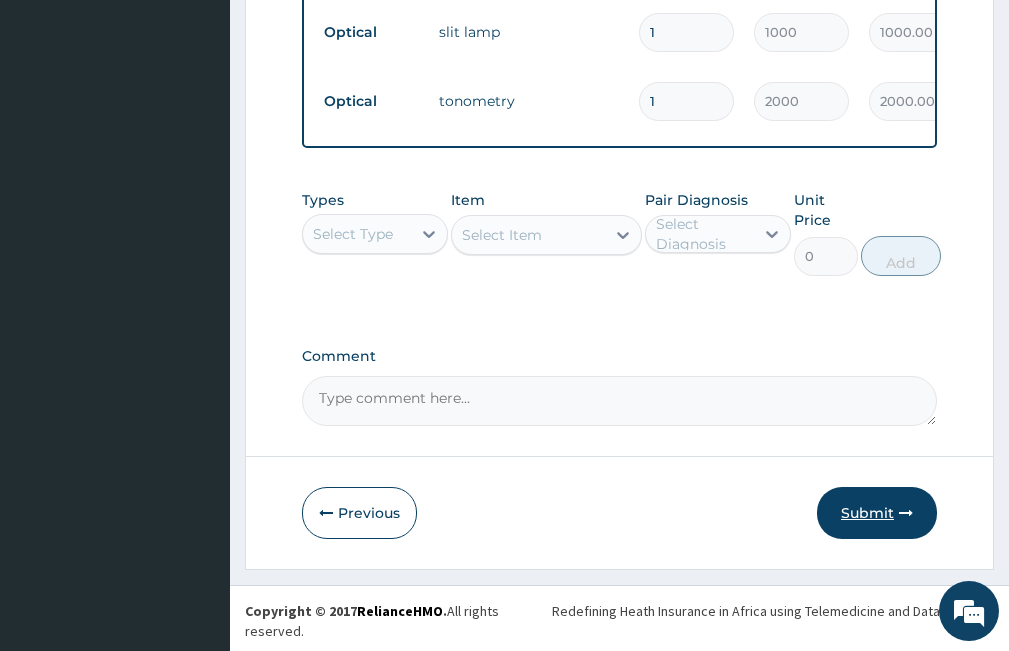 click on "Submit" at bounding box center (877, 513) 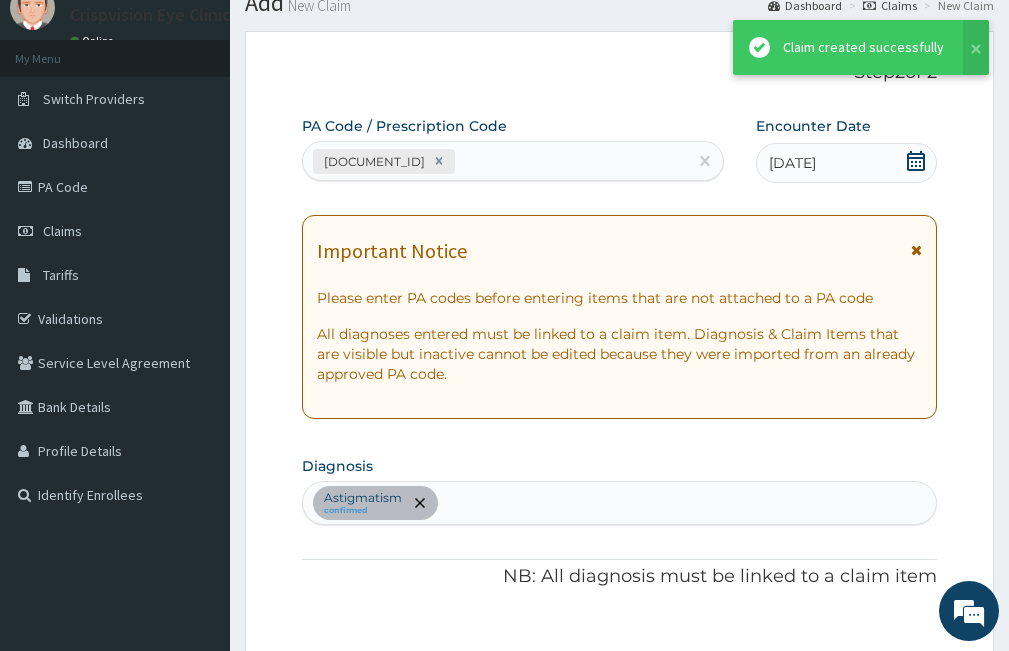 scroll, scrollTop: 1096, scrollLeft: 0, axis: vertical 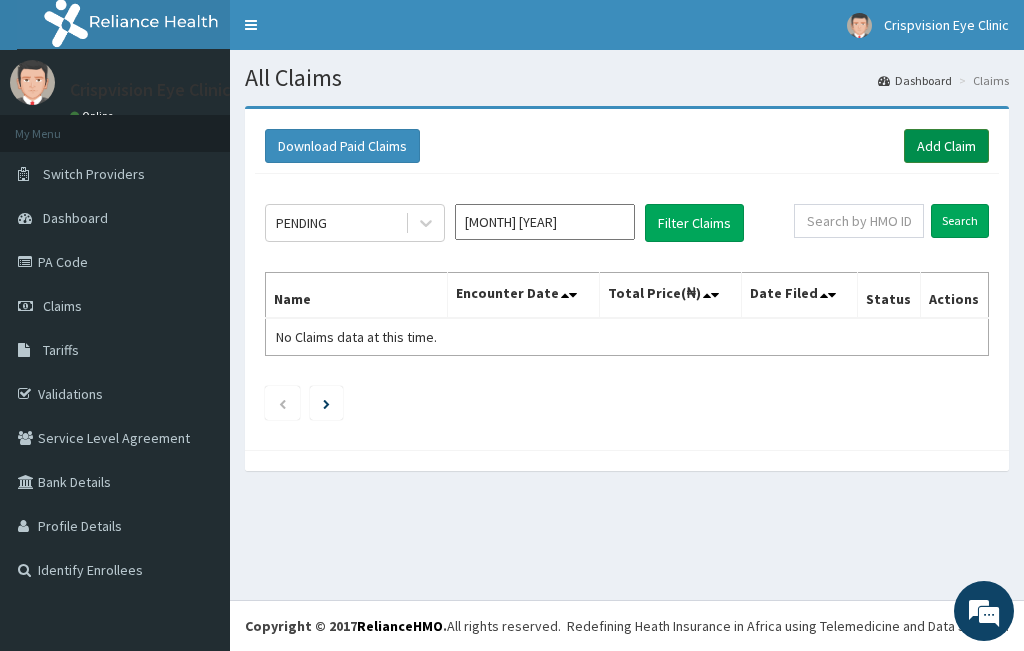 click on "Add Claim" at bounding box center [946, 146] 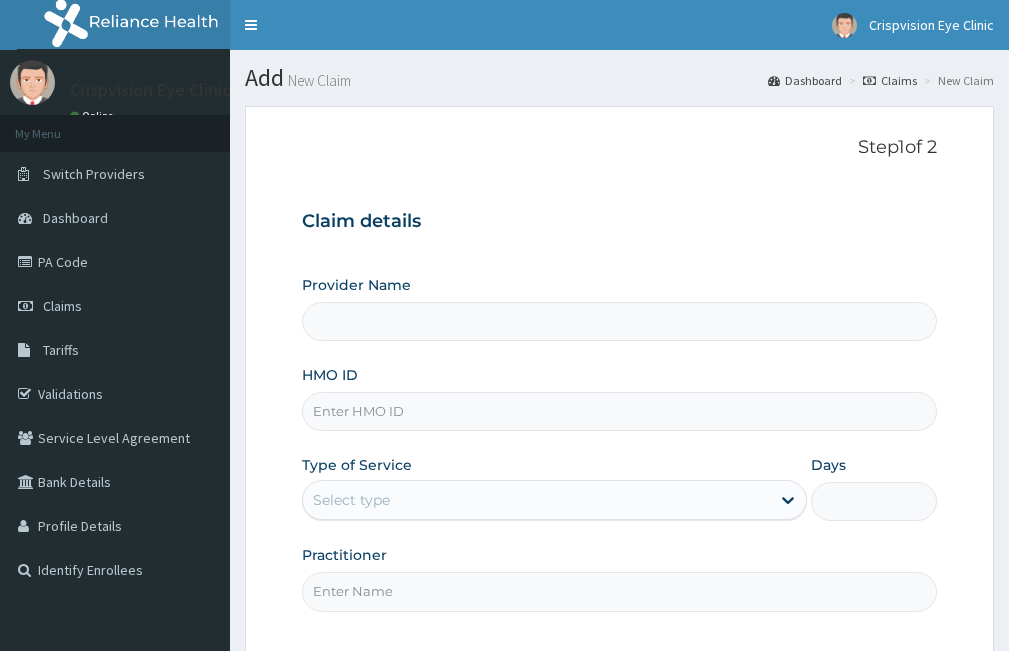 scroll, scrollTop: 0, scrollLeft: 0, axis: both 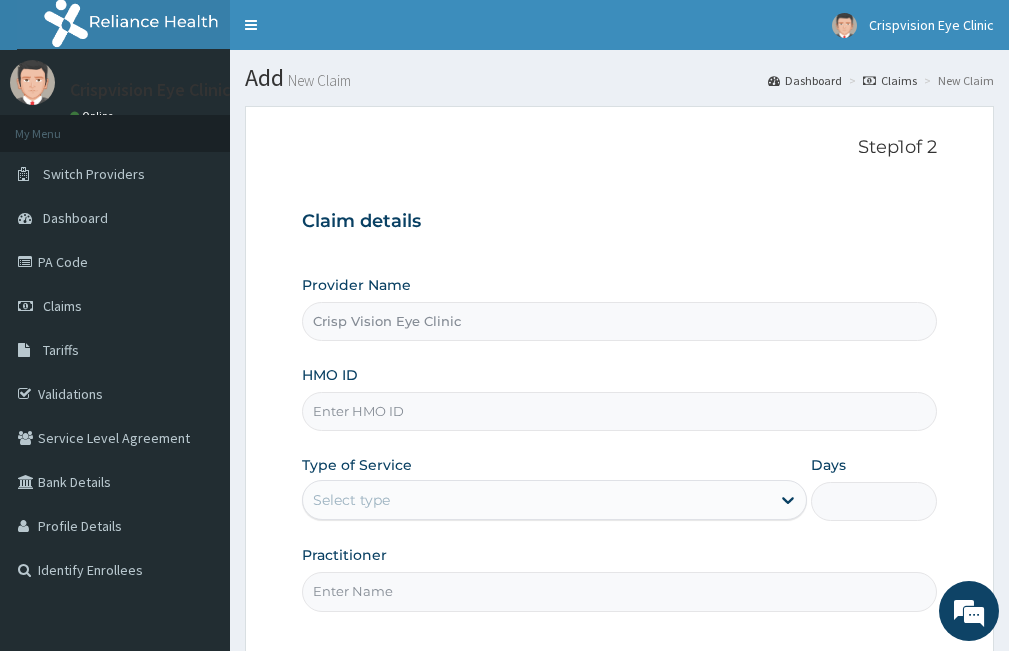 click on "HMO ID" at bounding box center [619, 411] 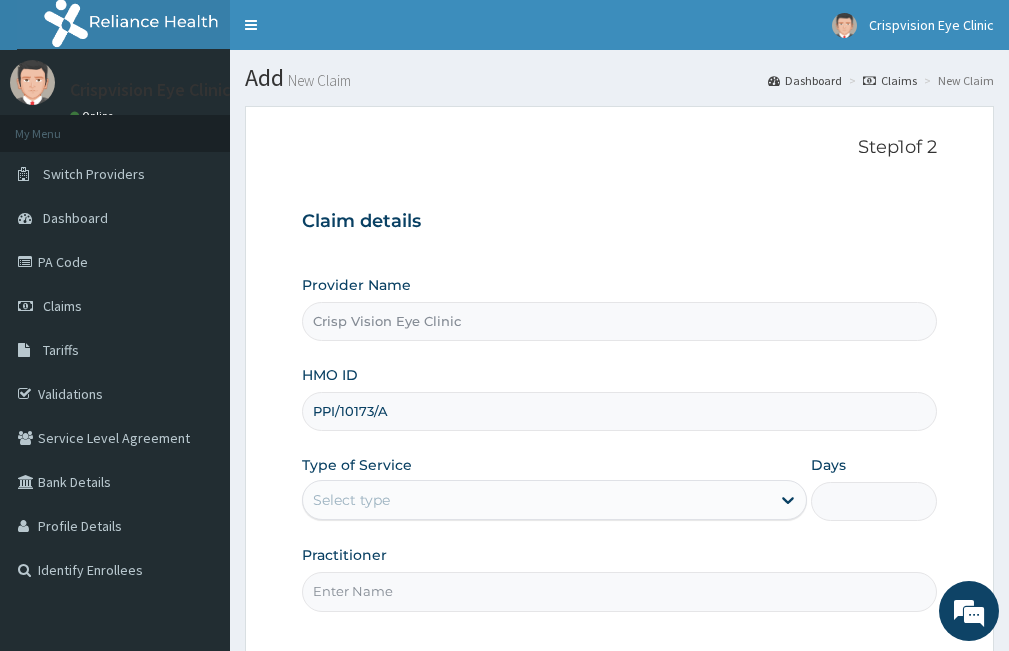 type on "PPI/10173/A" 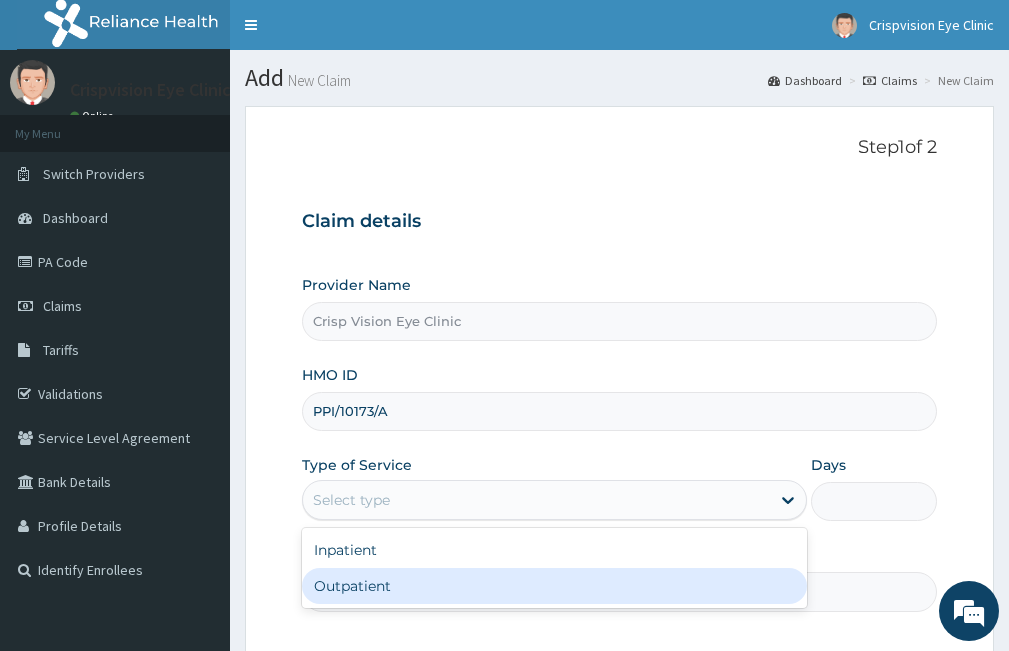 click on "Outpatient" at bounding box center (554, 586) 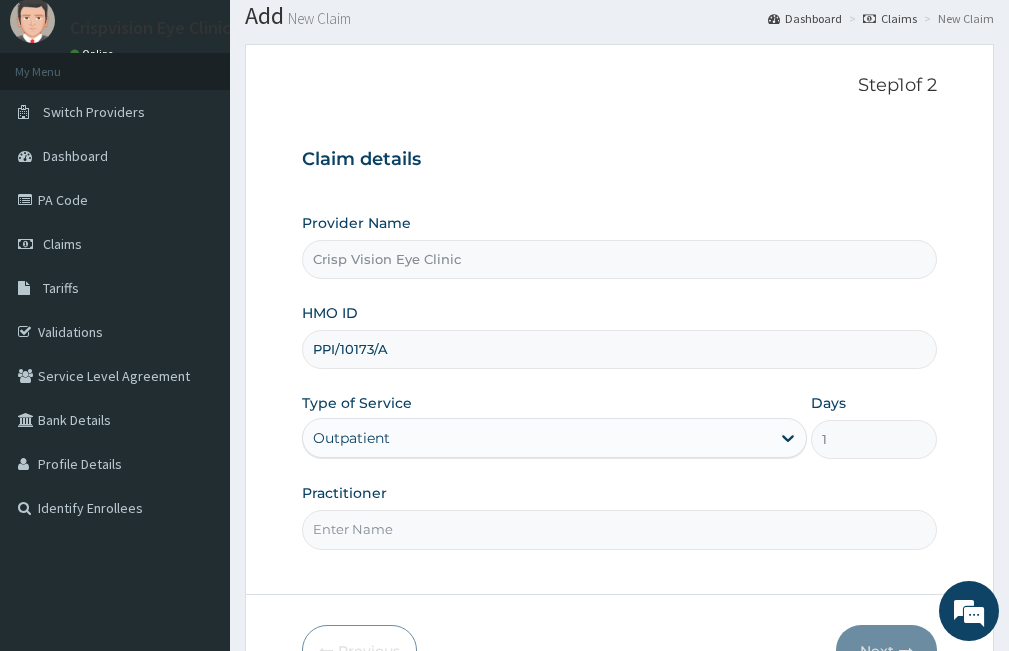 scroll, scrollTop: 100, scrollLeft: 0, axis: vertical 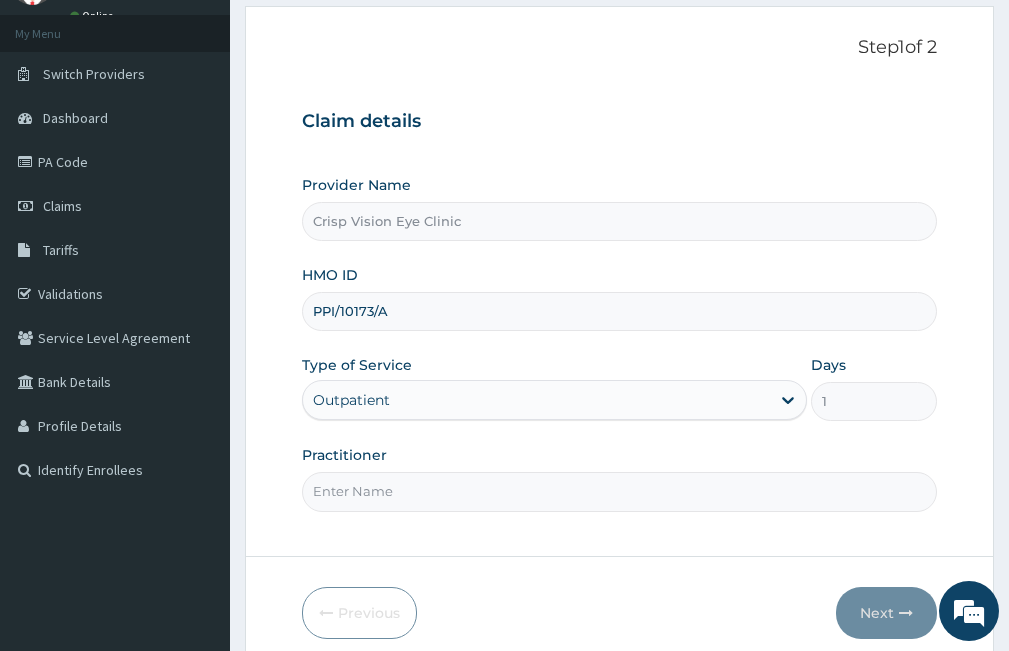click on "Practitioner" at bounding box center [619, 478] 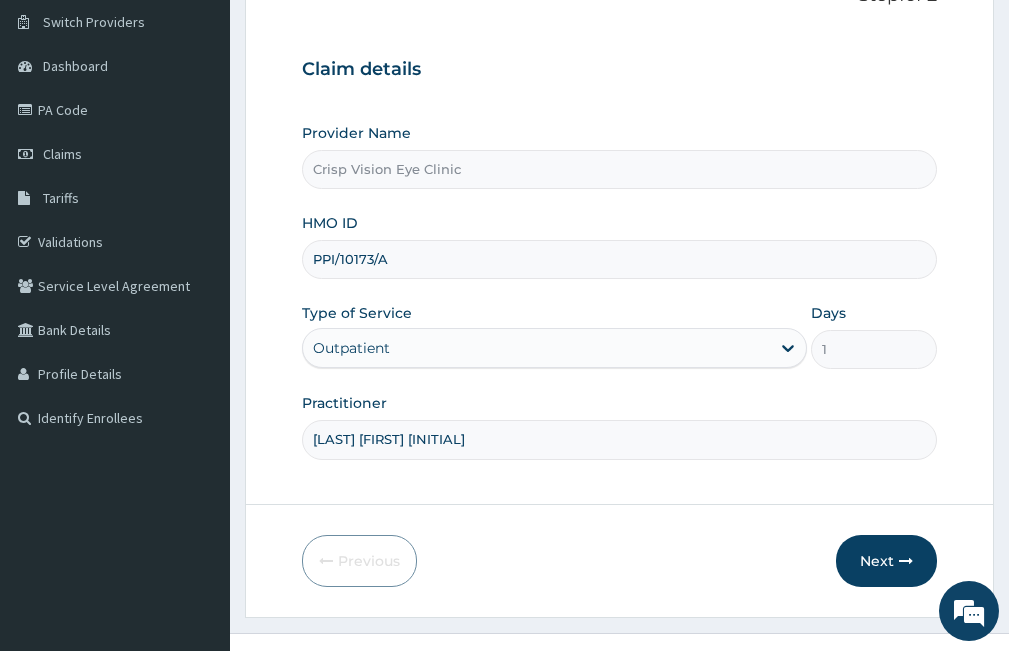 scroll, scrollTop: 185, scrollLeft: 0, axis: vertical 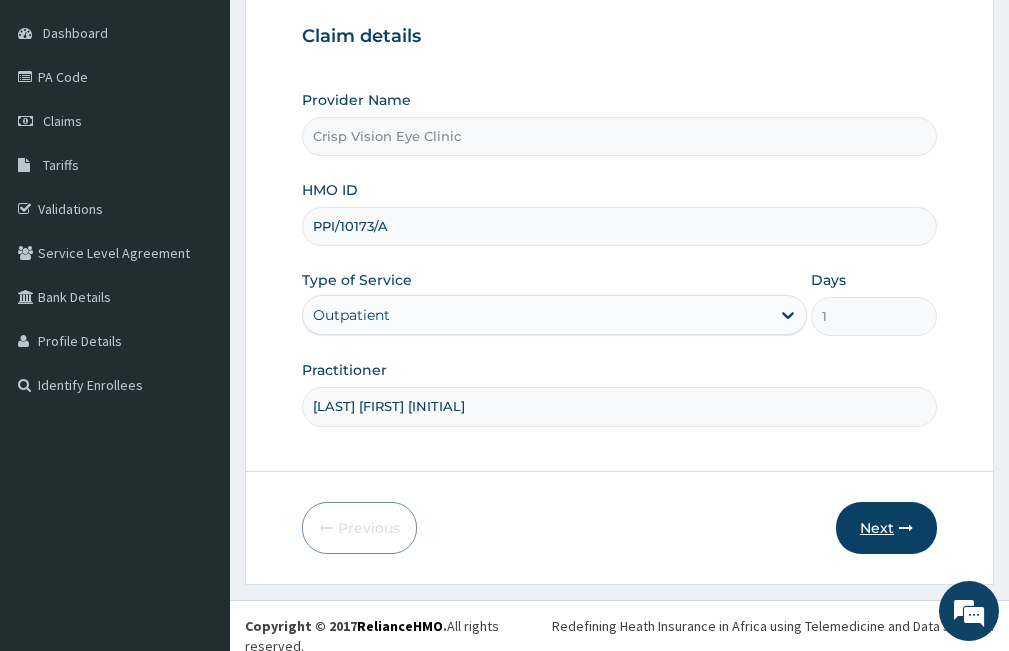 click on "Next" at bounding box center (886, 528) 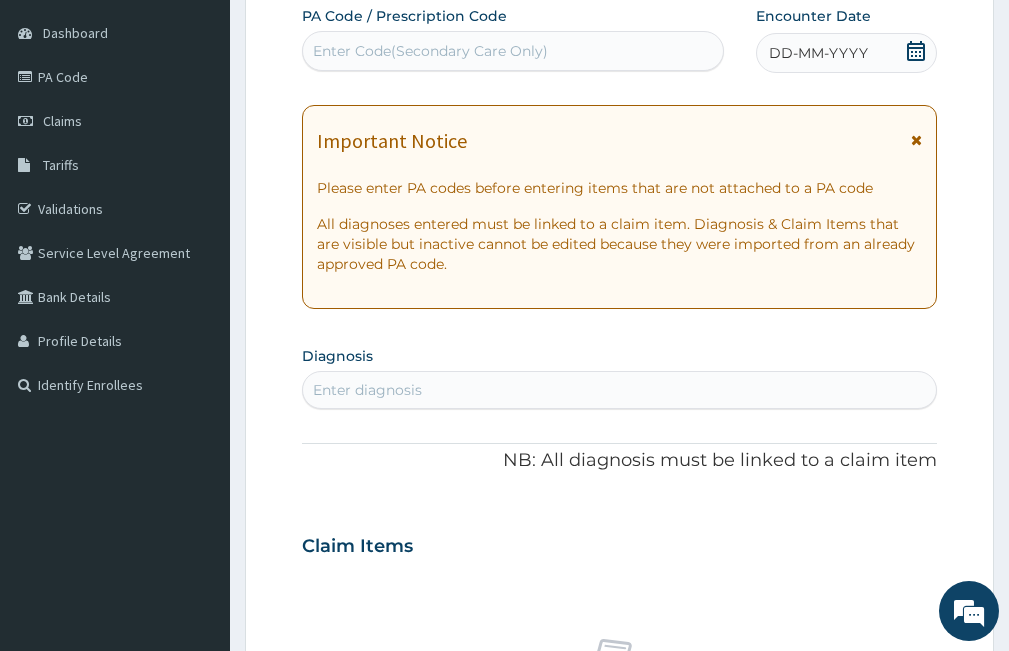 scroll, scrollTop: 0, scrollLeft: 0, axis: both 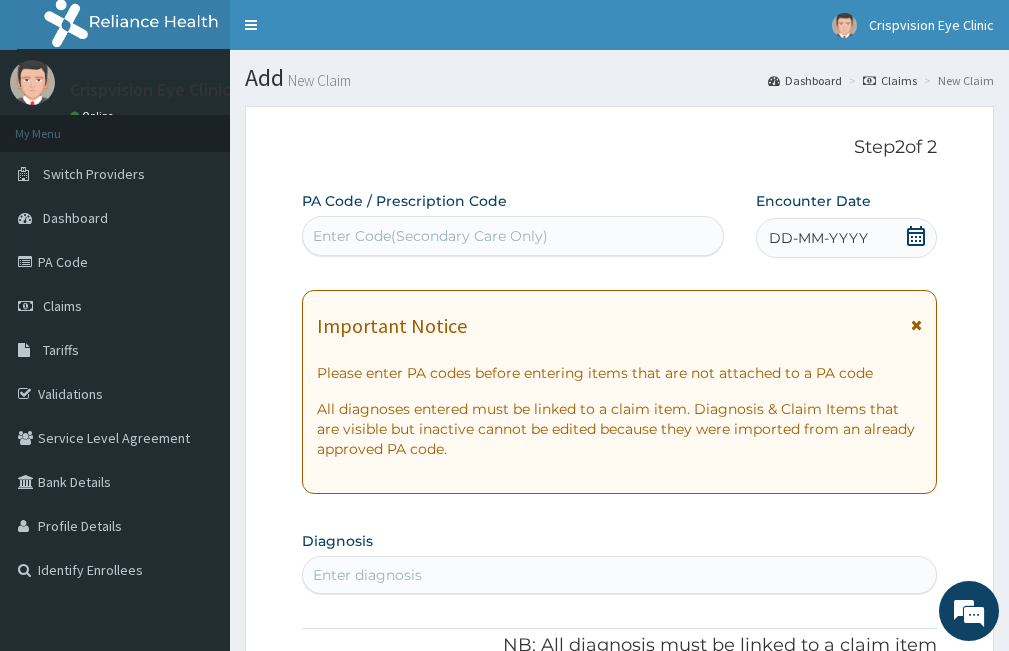 click on "Enter Code(Secondary Care Only)" at bounding box center (430, 236) 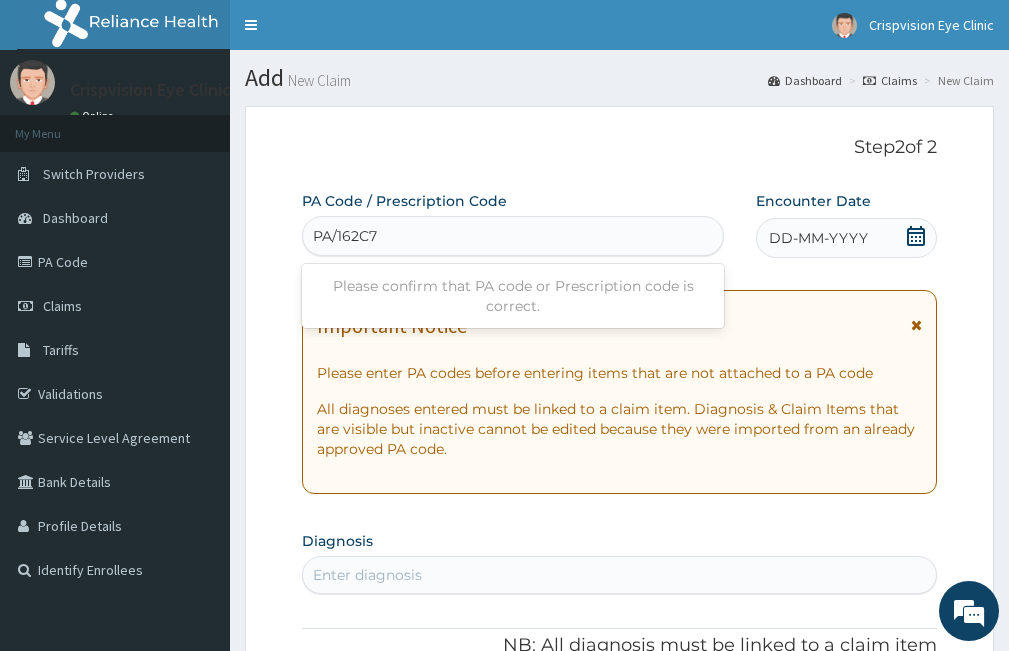 type on "PA/162C7F" 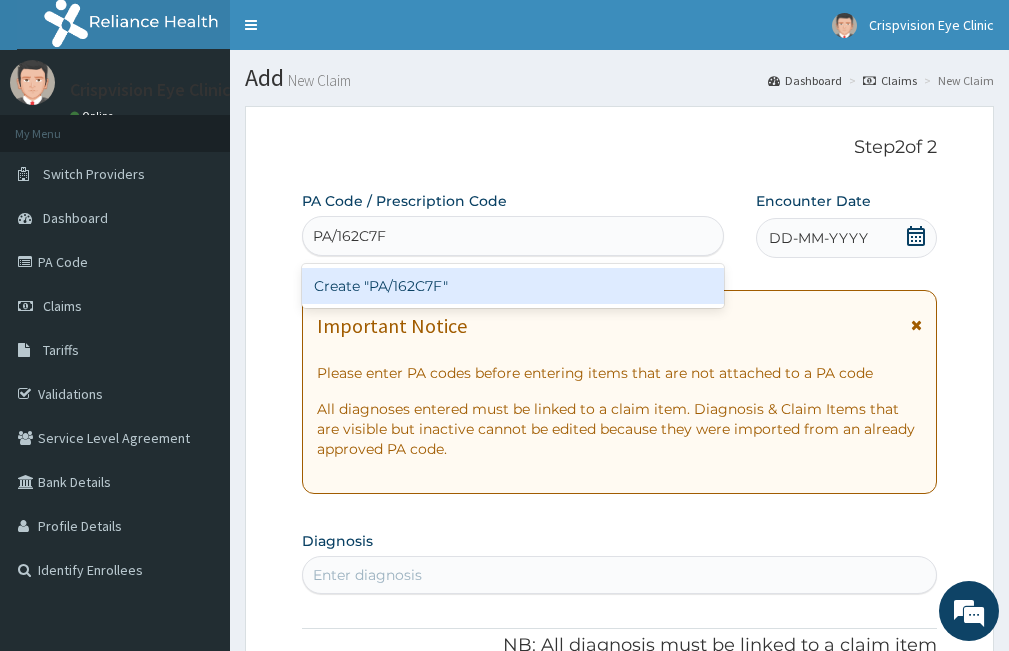 click on "Create "PA/162C7F"" at bounding box center (513, 286) 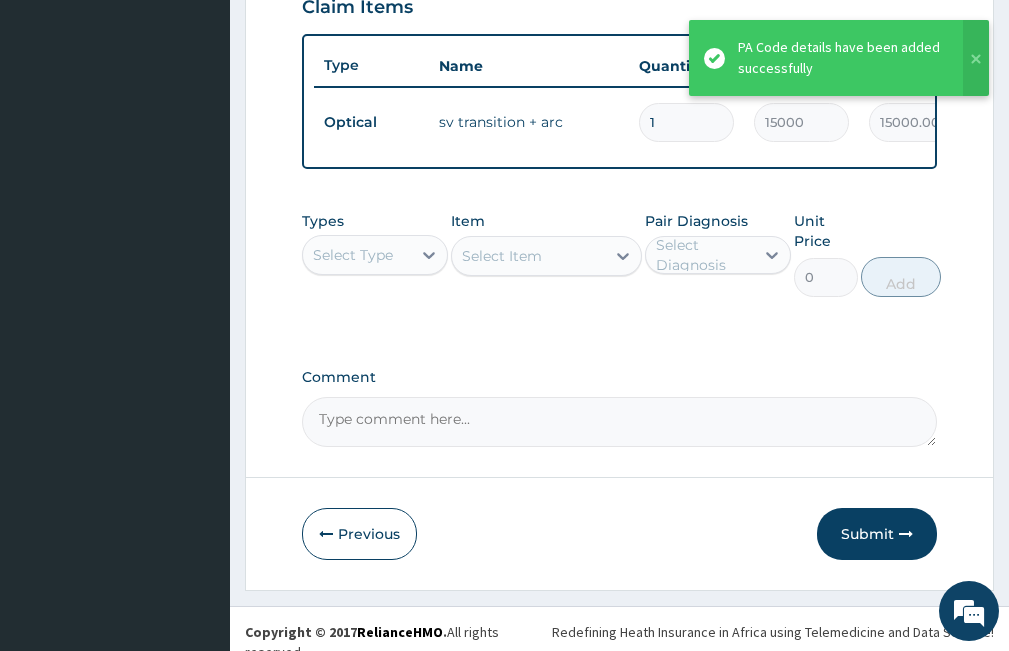 scroll, scrollTop: 751, scrollLeft: 0, axis: vertical 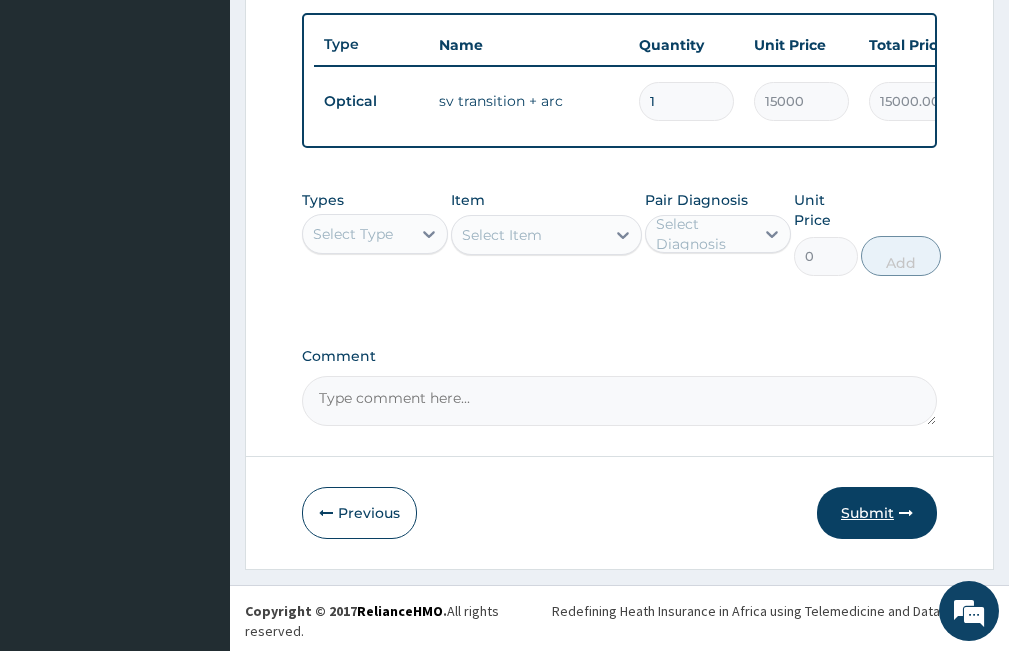click on "Submit" at bounding box center [877, 513] 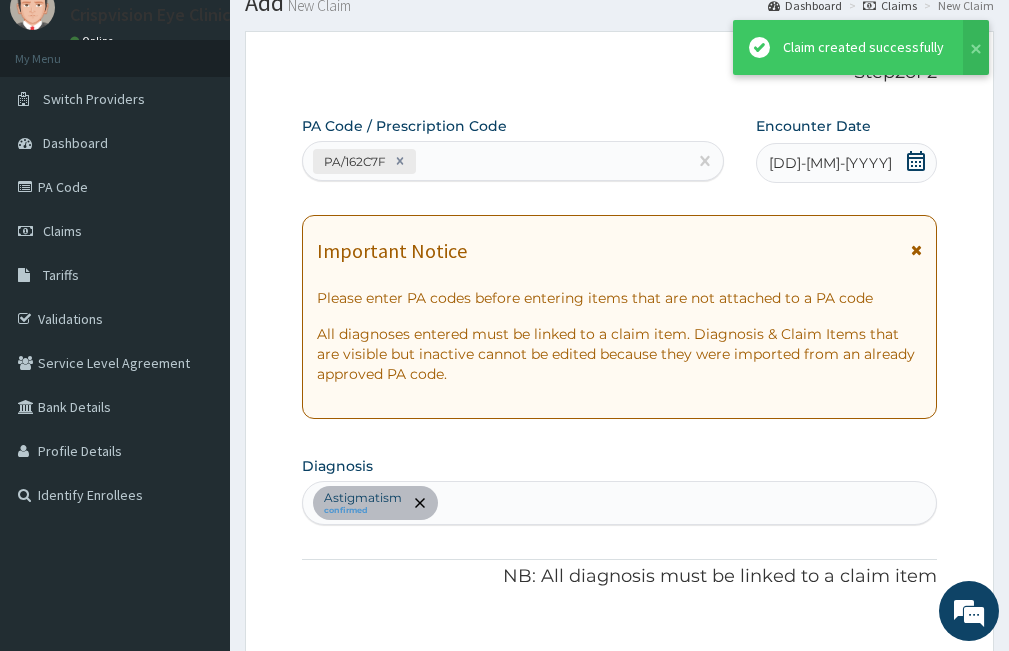 scroll, scrollTop: 751, scrollLeft: 0, axis: vertical 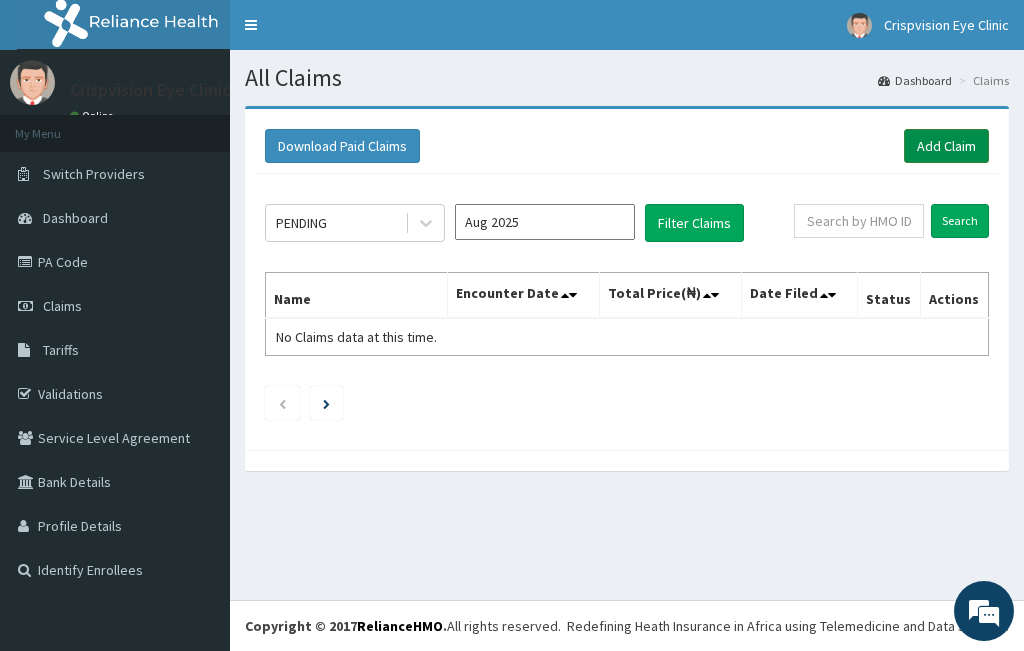 click on "Add Claim" at bounding box center (946, 146) 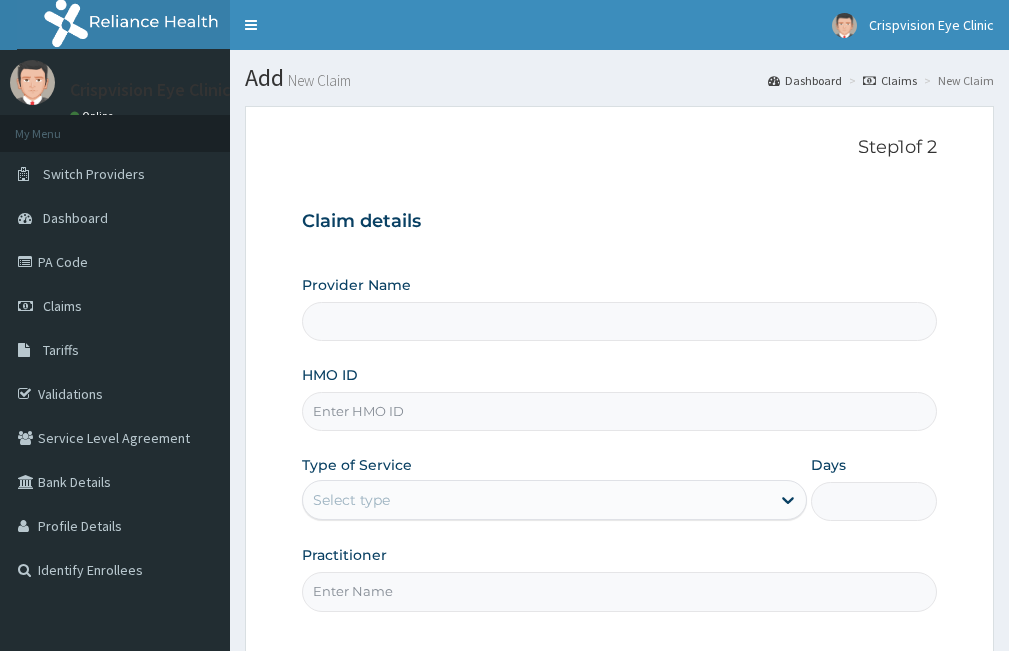 scroll, scrollTop: 0, scrollLeft: 0, axis: both 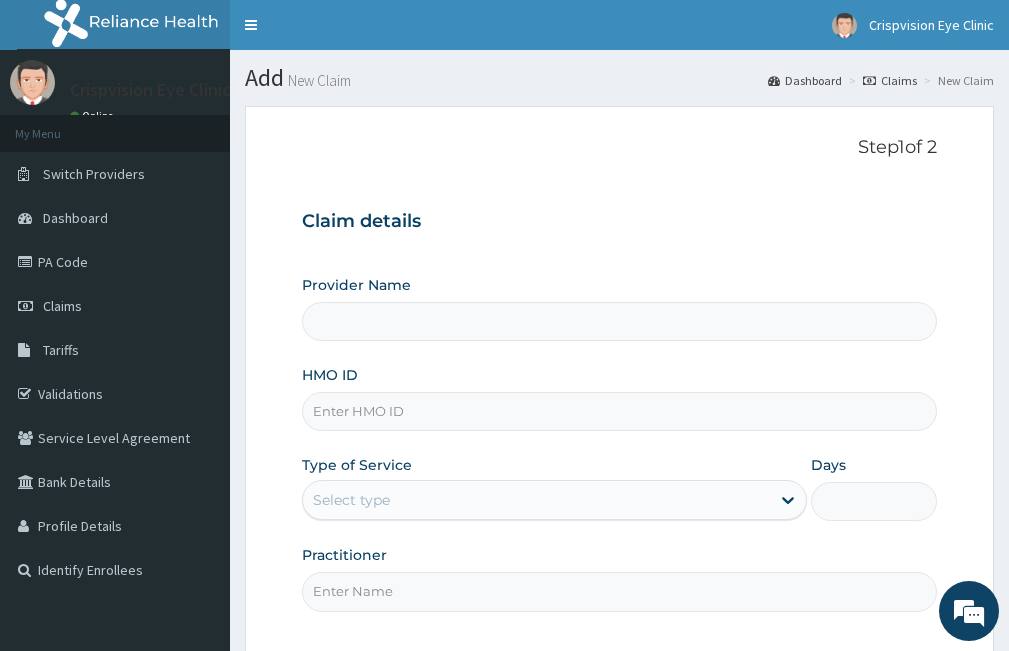 type on "Crisp Vision Eye Clinic" 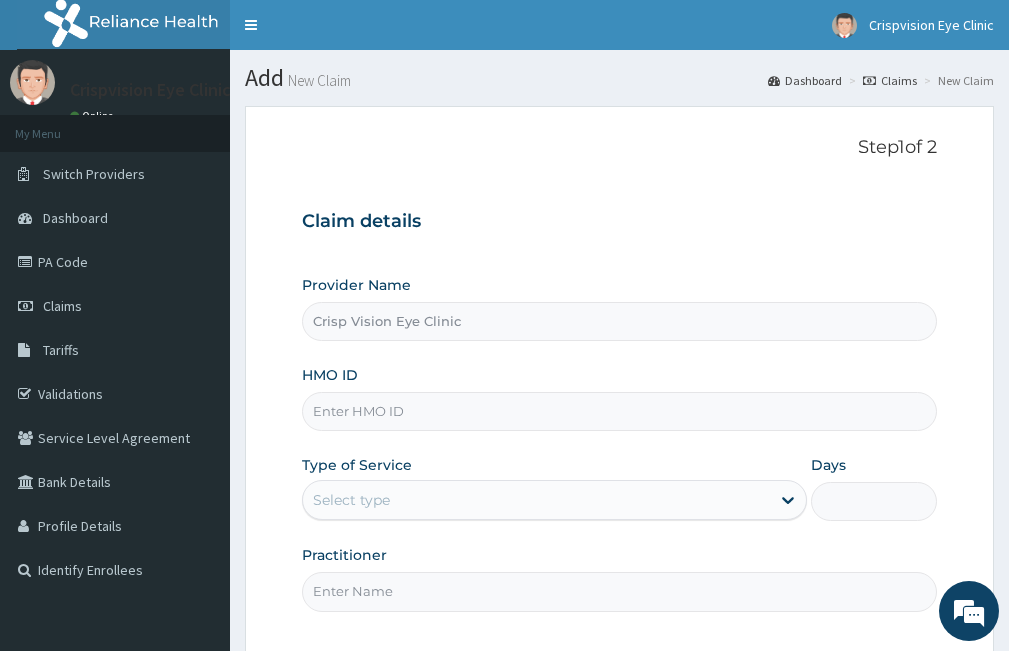 click on "HMO ID" at bounding box center (619, 411) 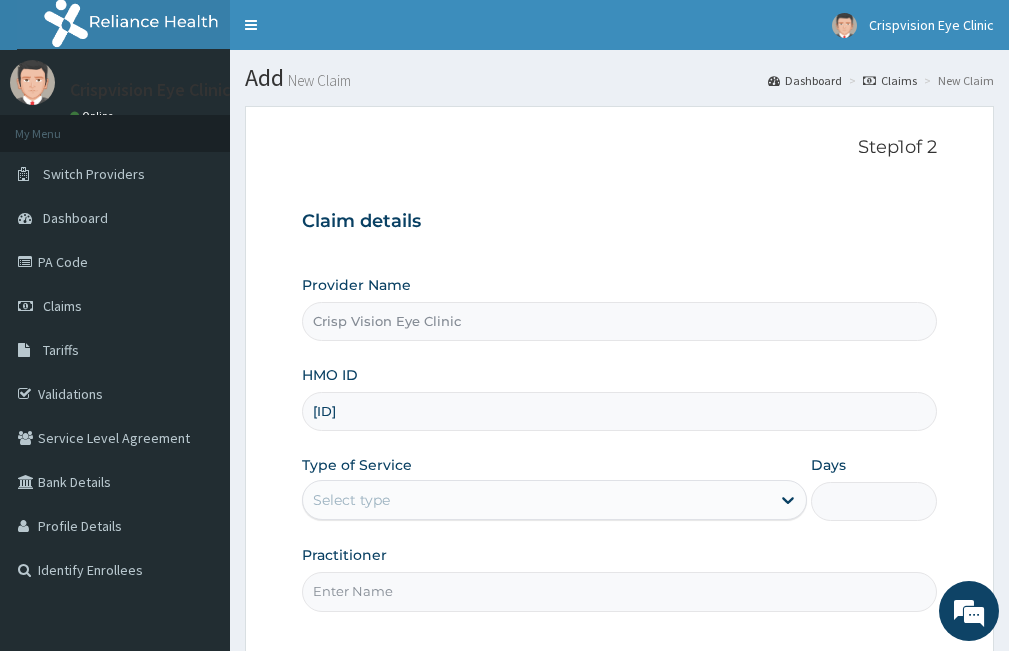 type on "PPI/10173/B" 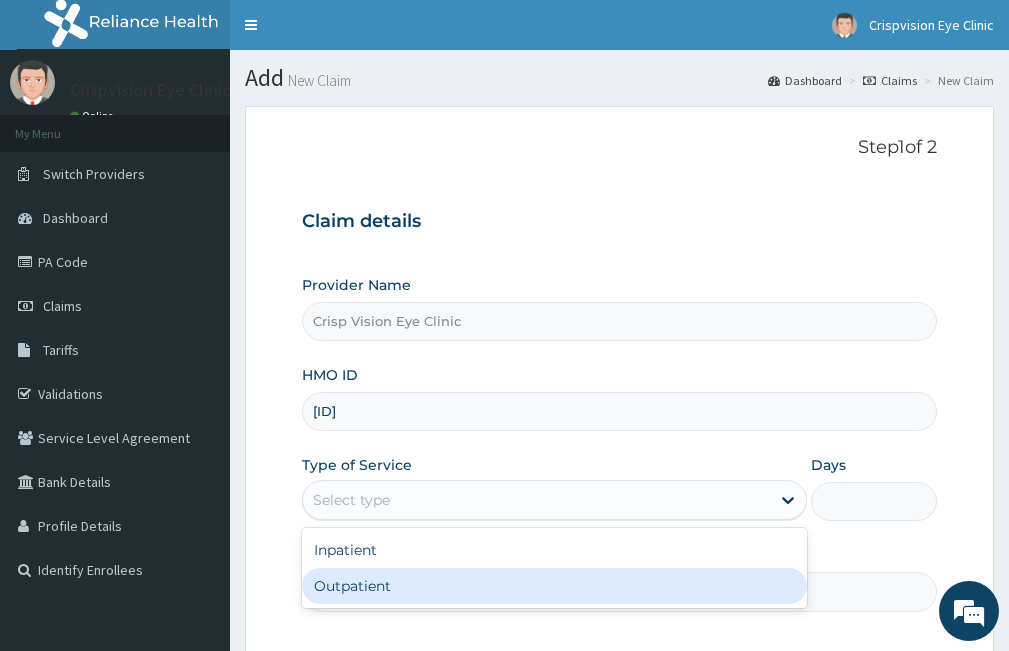 click on "Outpatient" at bounding box center (554, 586) 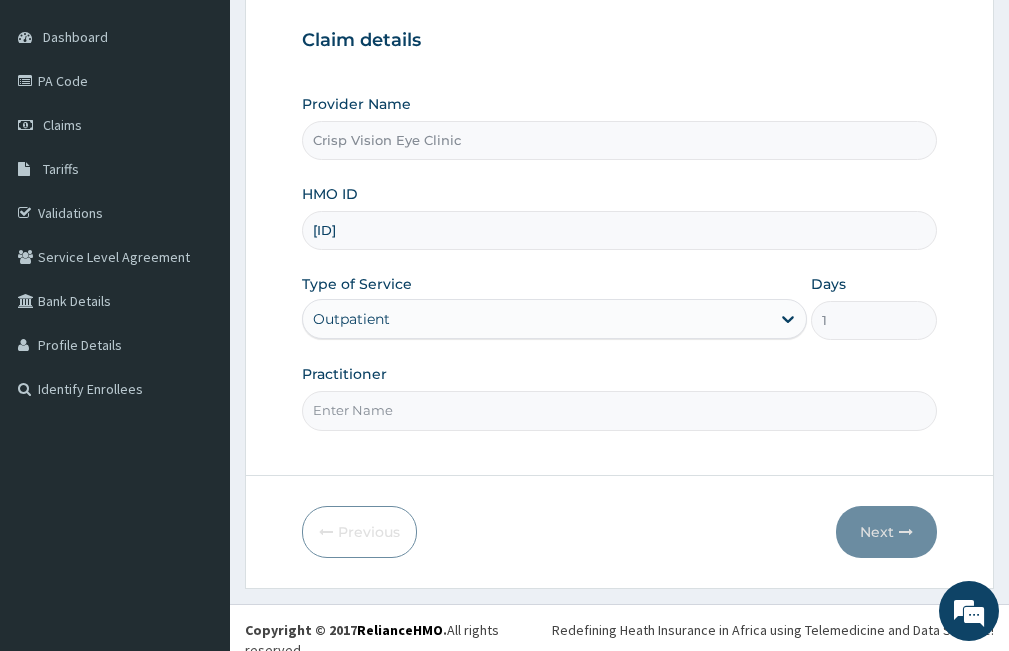 scroll, scrollTop: 185, scrollLeft: 0, axis: vertical 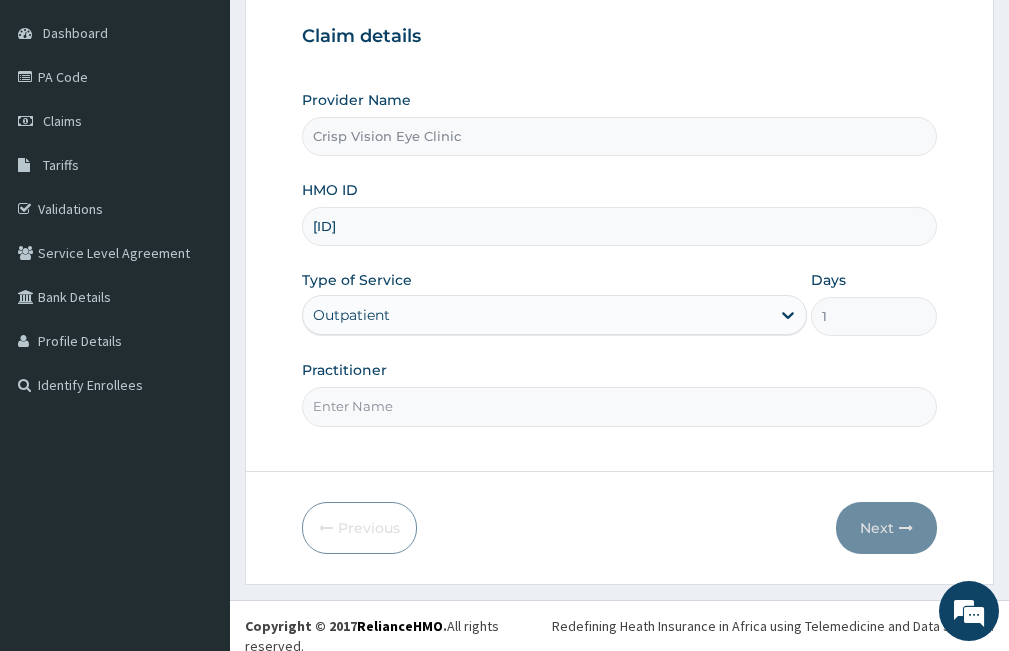 click on "Practitioner" at bounding box center (619, 406) 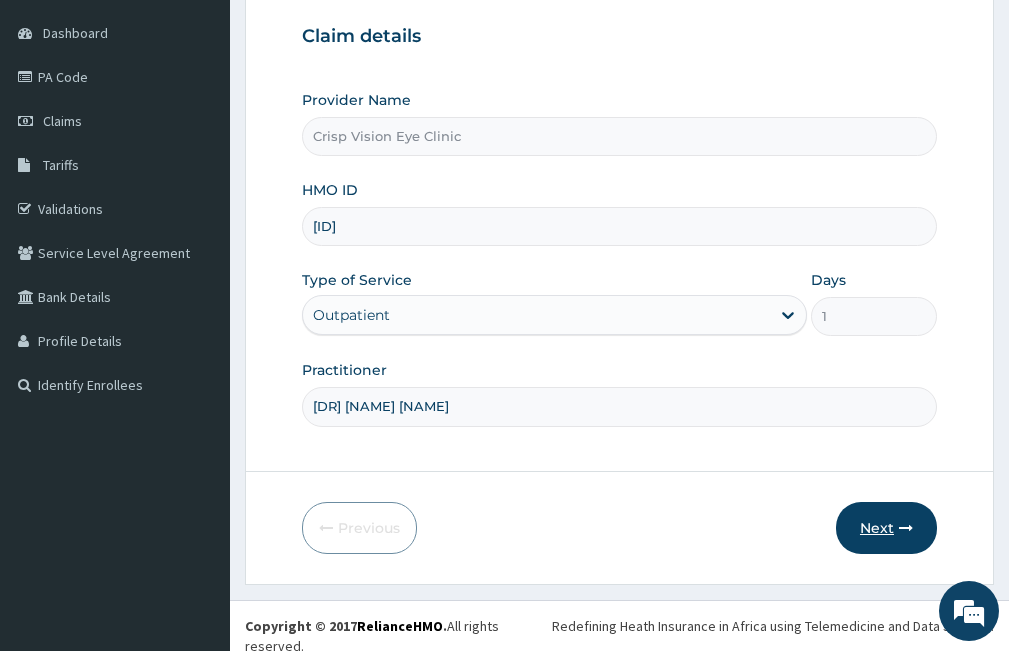 click on "Next" at bounding box center [886, 528] 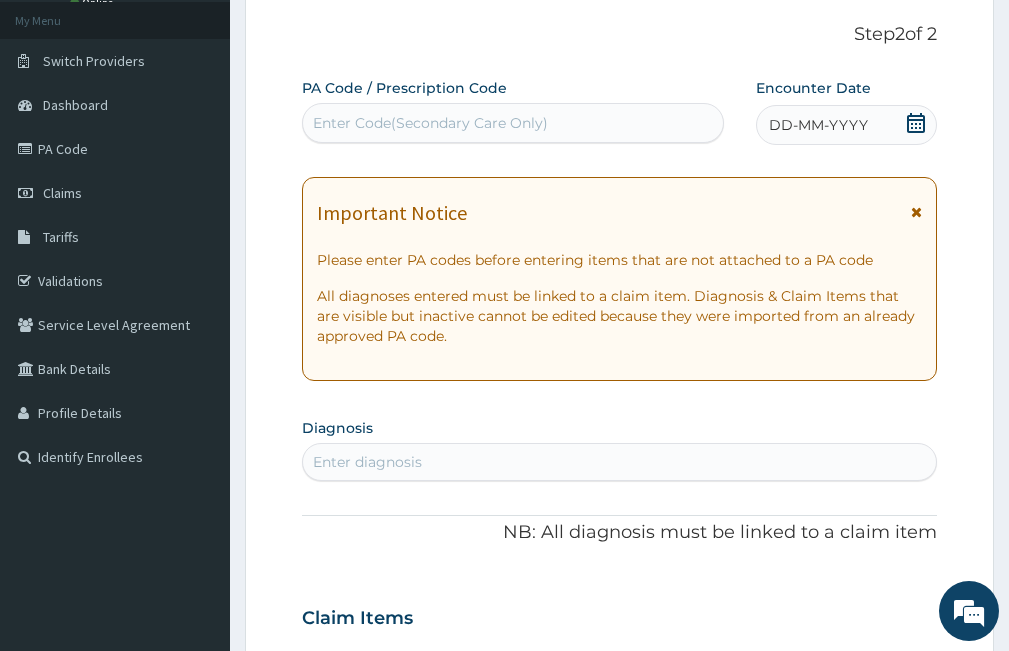 scroll, scrollTop: 0, scrollLeft: 0, axis: both 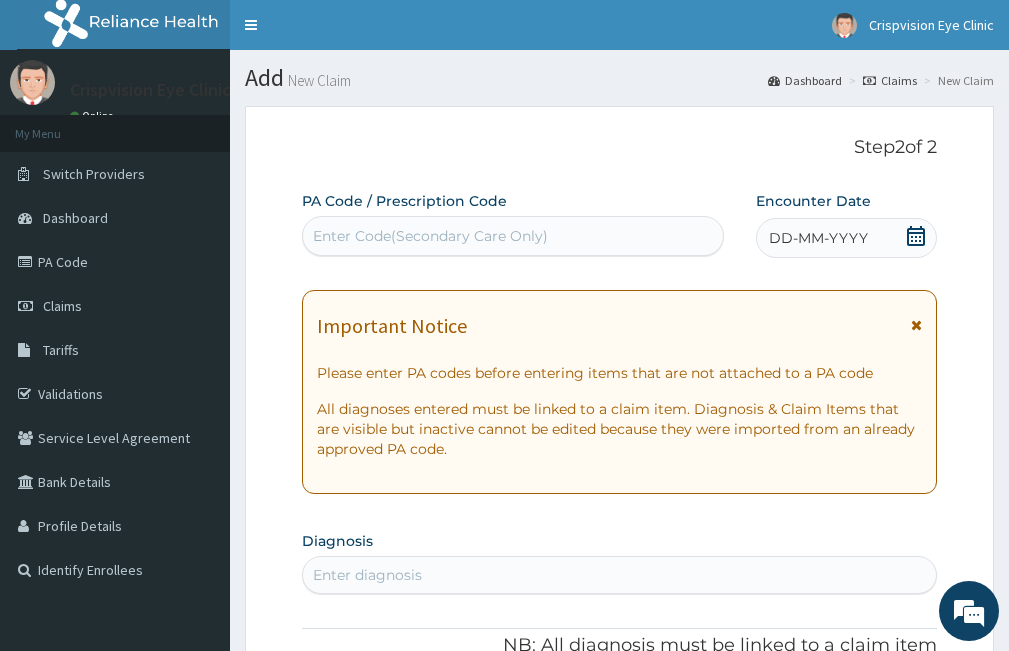 click on "Enter Code(Secondary Care Only)" at bounding box center (430, 236) 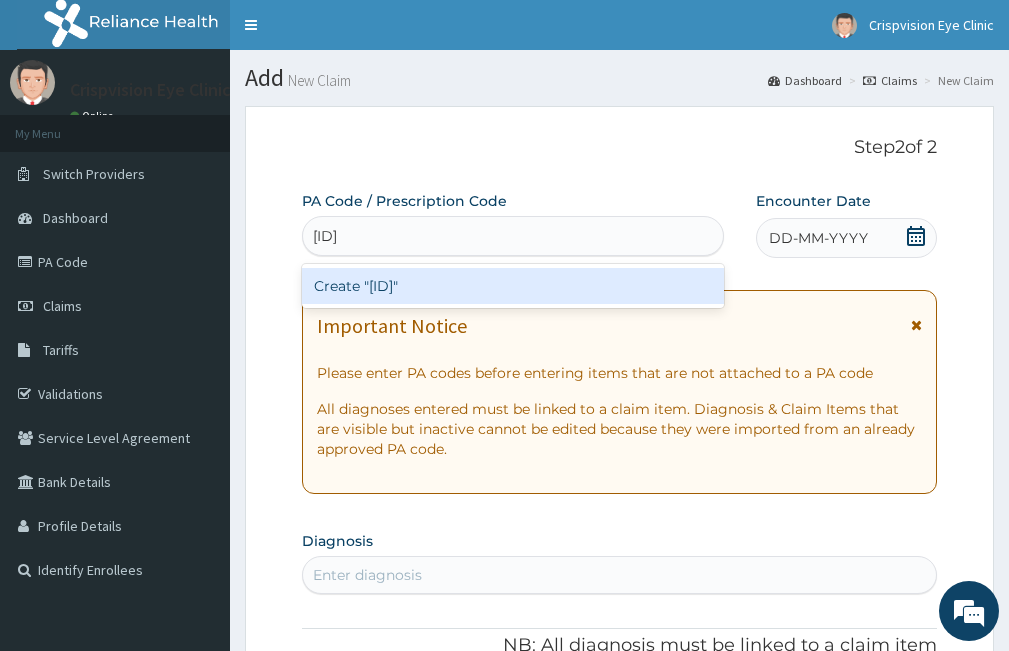 type on "PA/0C405B" 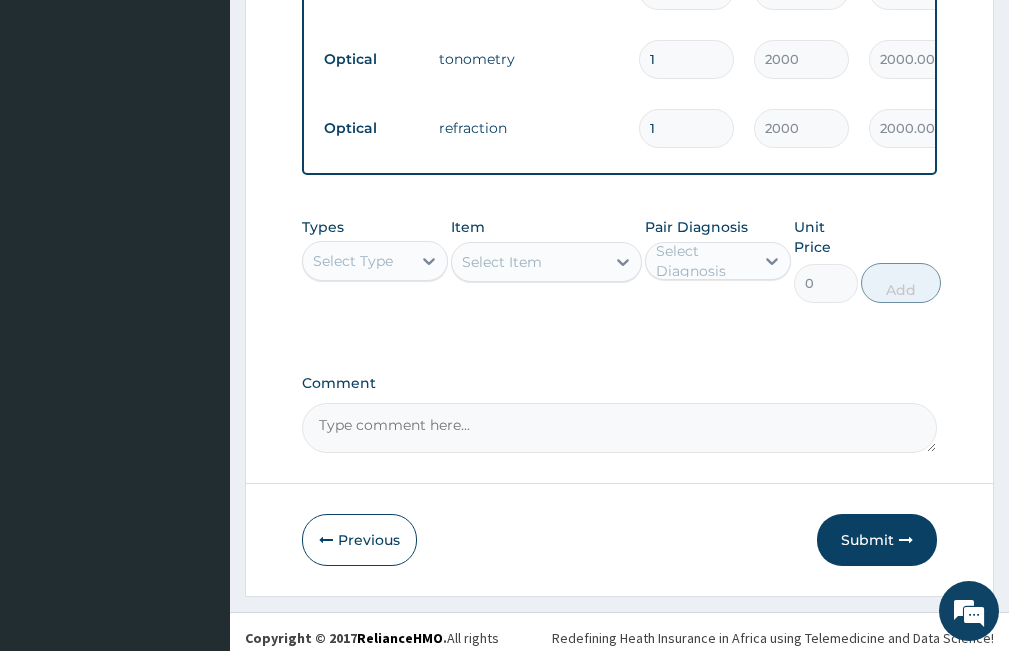 scroll, scrollTop: 1165, scrollLeft: 0, axis: vertical 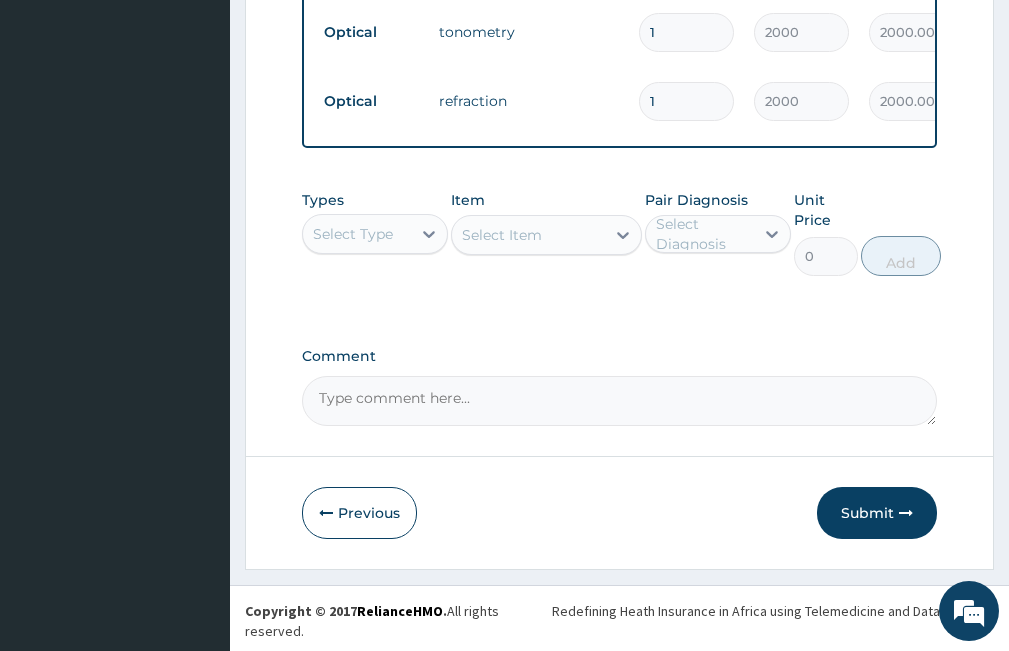click on "Comment" at bounding box center [619, 401] 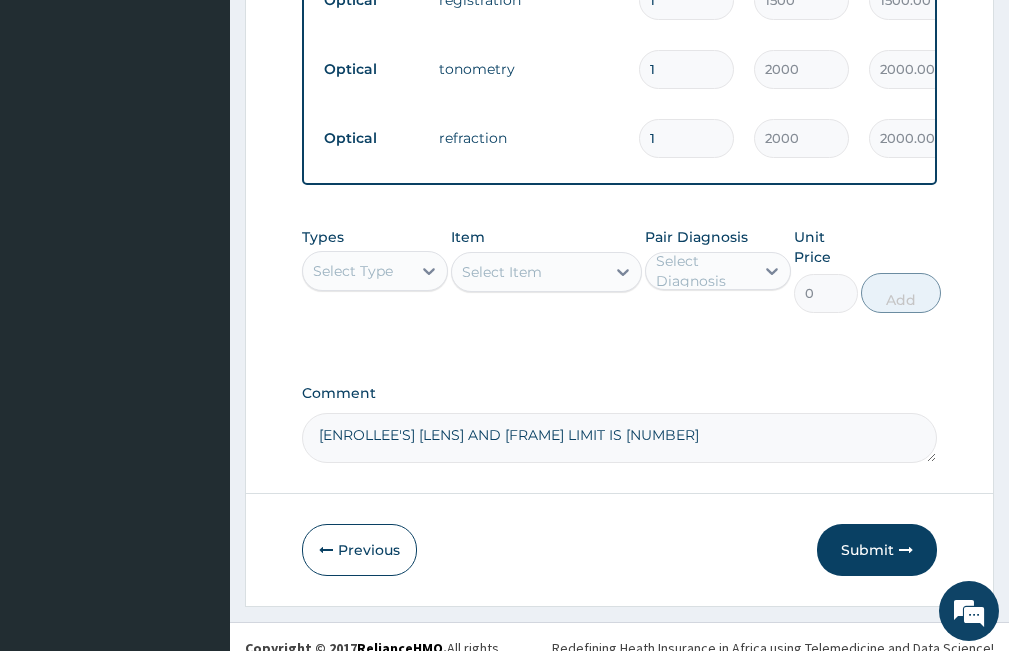 scroll, scrollTop: 1165, scrollLeft: 0, axis: vertical 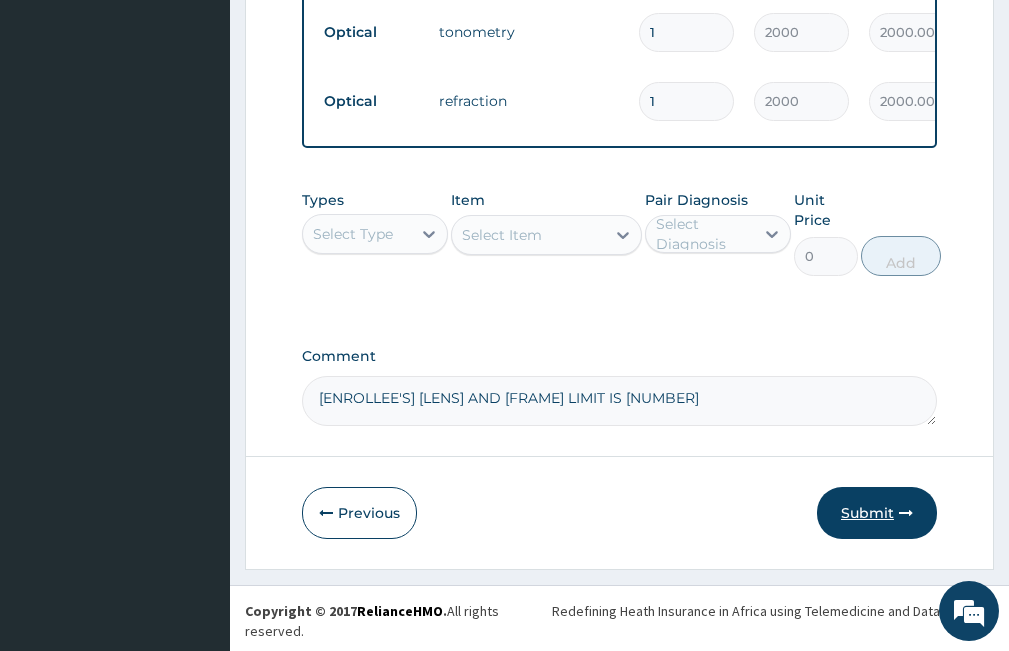 type on "ENROLLEE'S LENS AND FRAME LIMIT IS 15000" 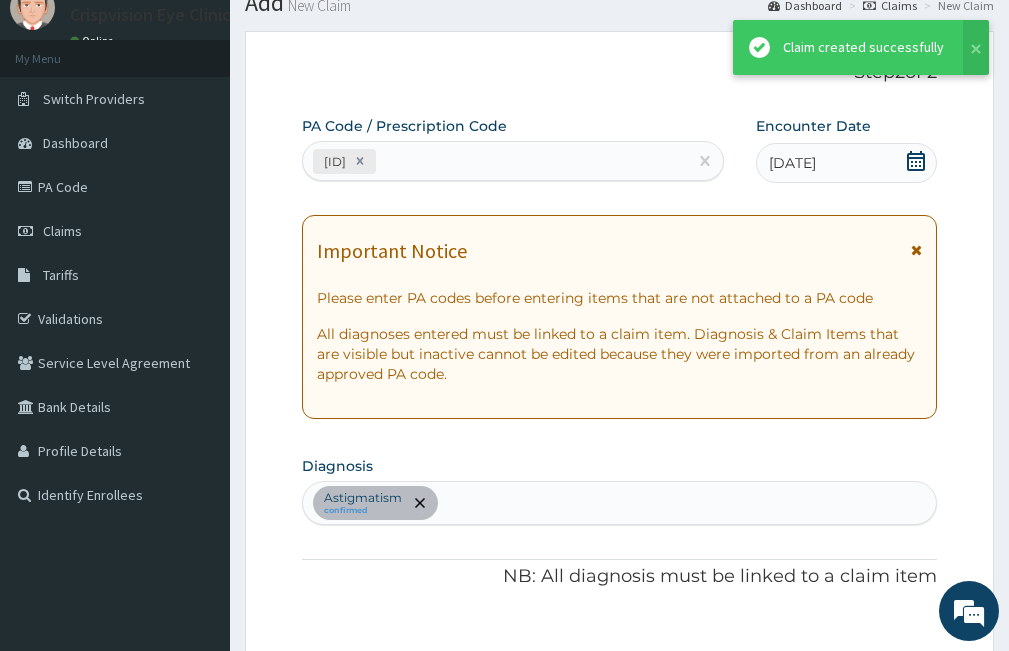 scroll, scrollTop: 1165, scrollLeft: 0, axis: vertical 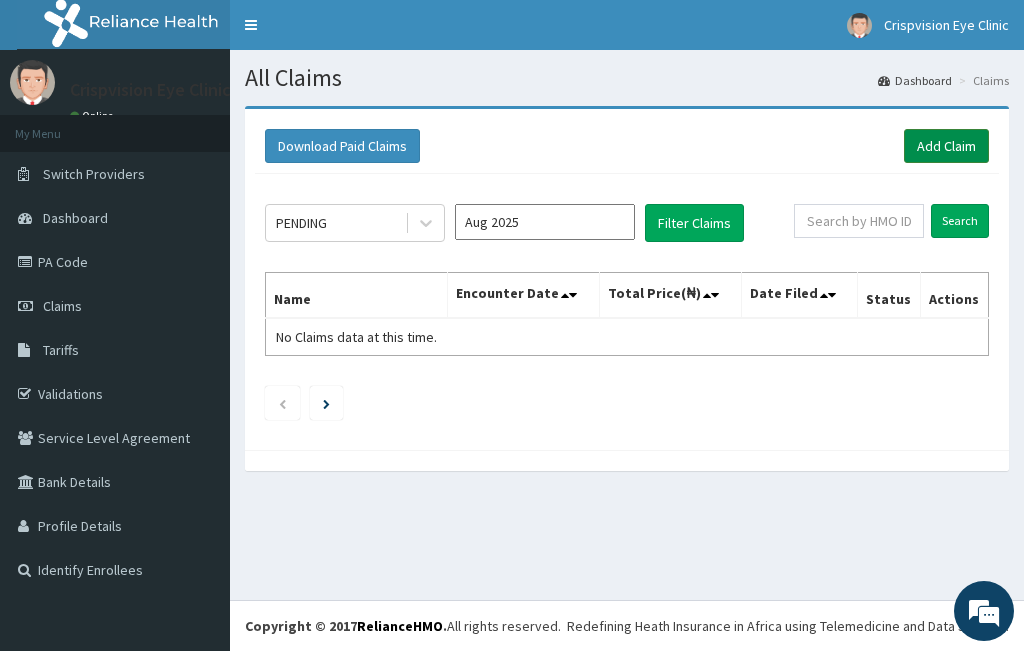 click on "Add Claim" at bounding box center [946, 146] 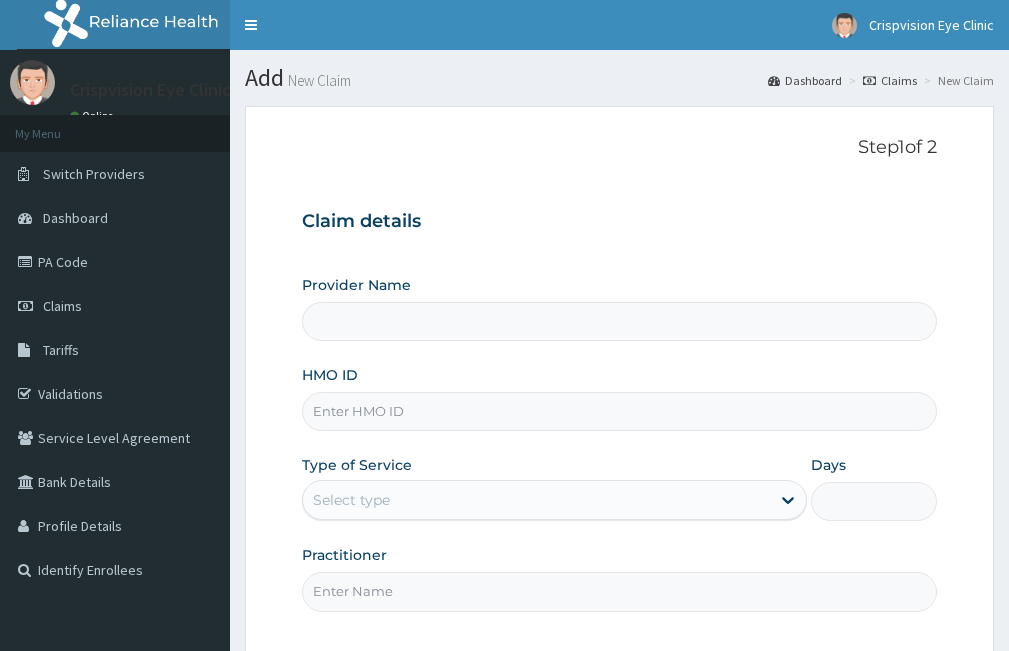 scroll, scrollTop: 0, scrollLeft: 0, axis: both 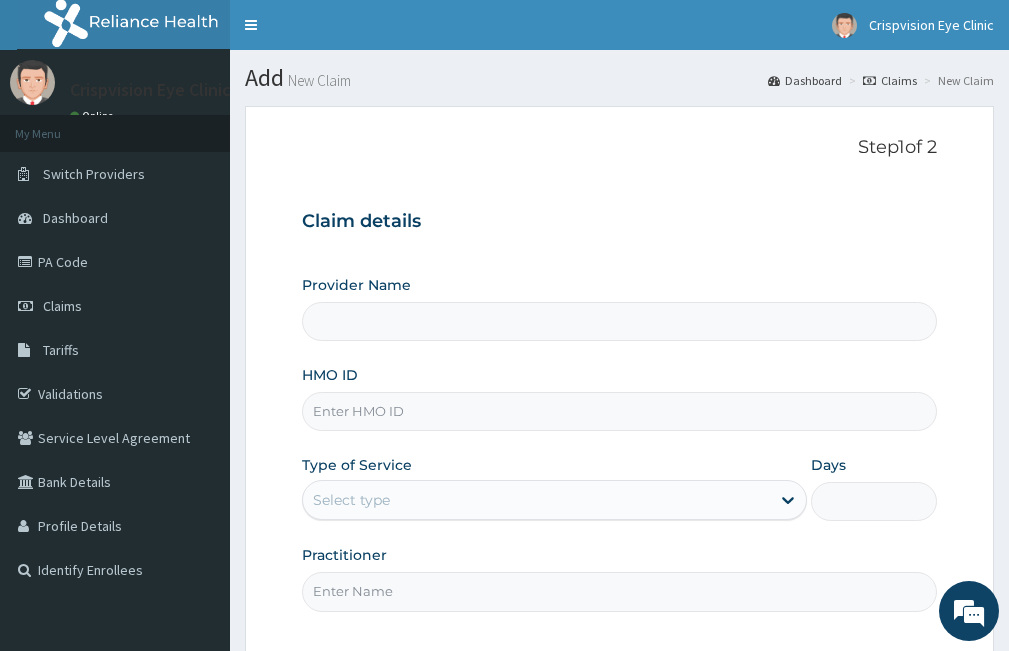 type on "Crisp Vision Eye Clinic" 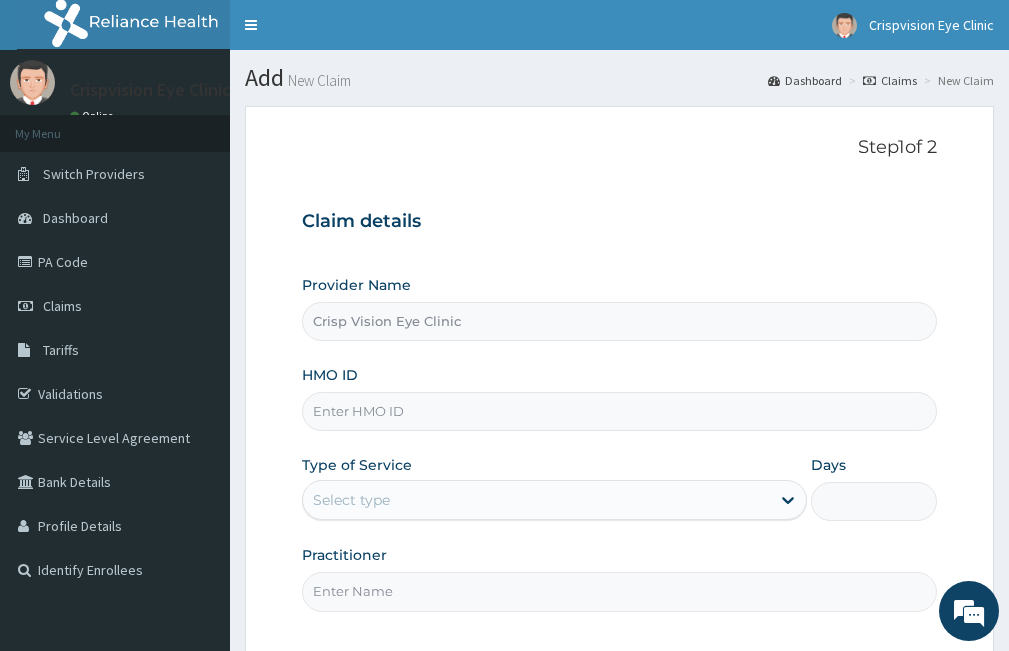 scroll, scrollTop: 0, scrollLeft: 0, axis: both 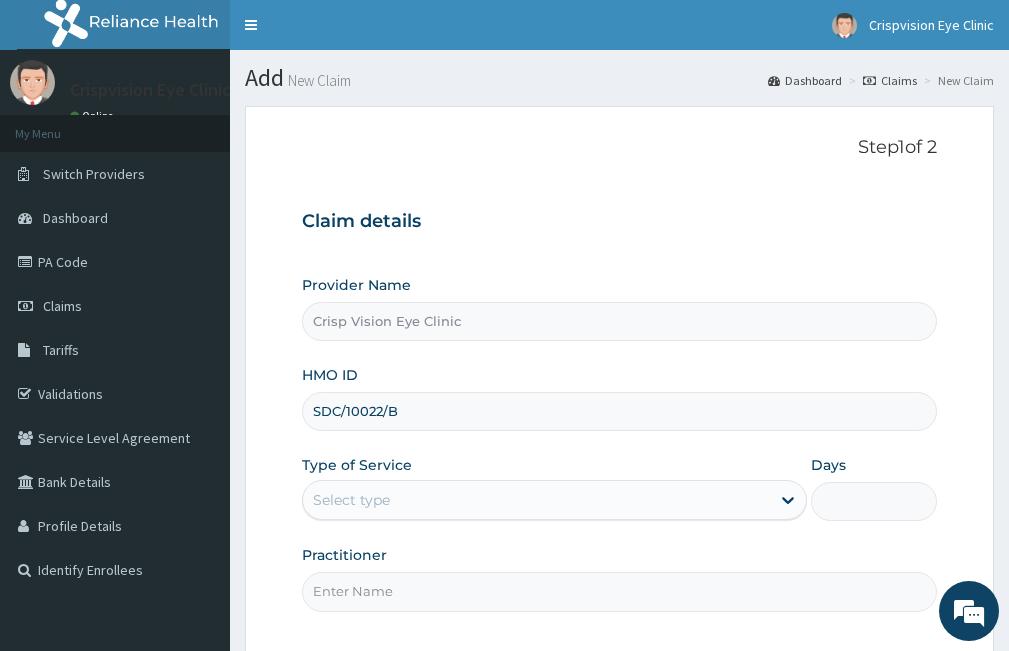 type on "SDC/10022/B" 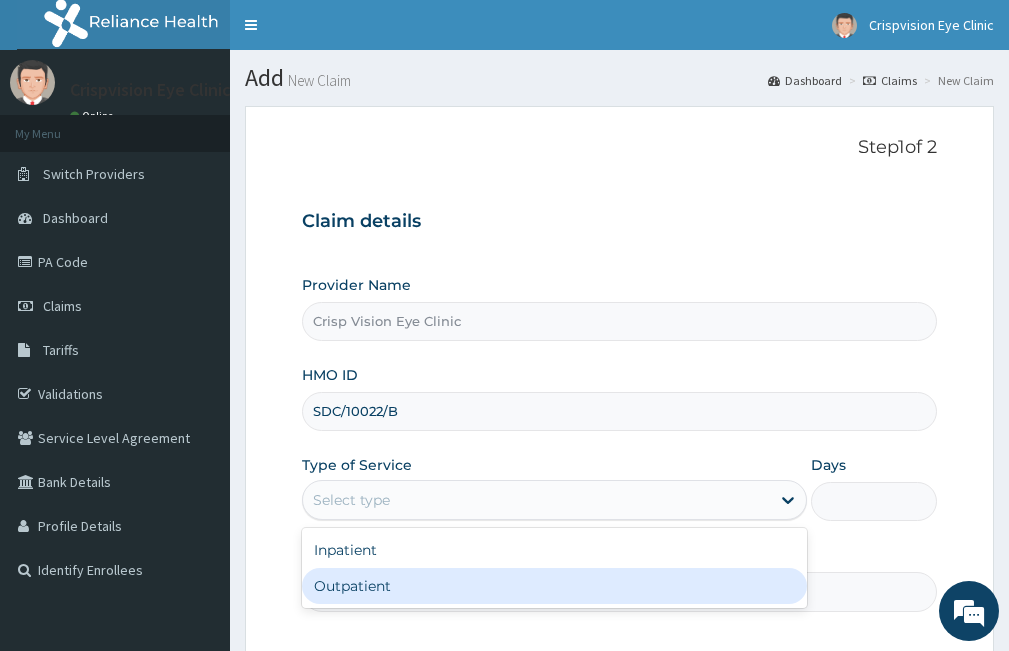 click on "Outpatient" at bounding box center (554, 586) 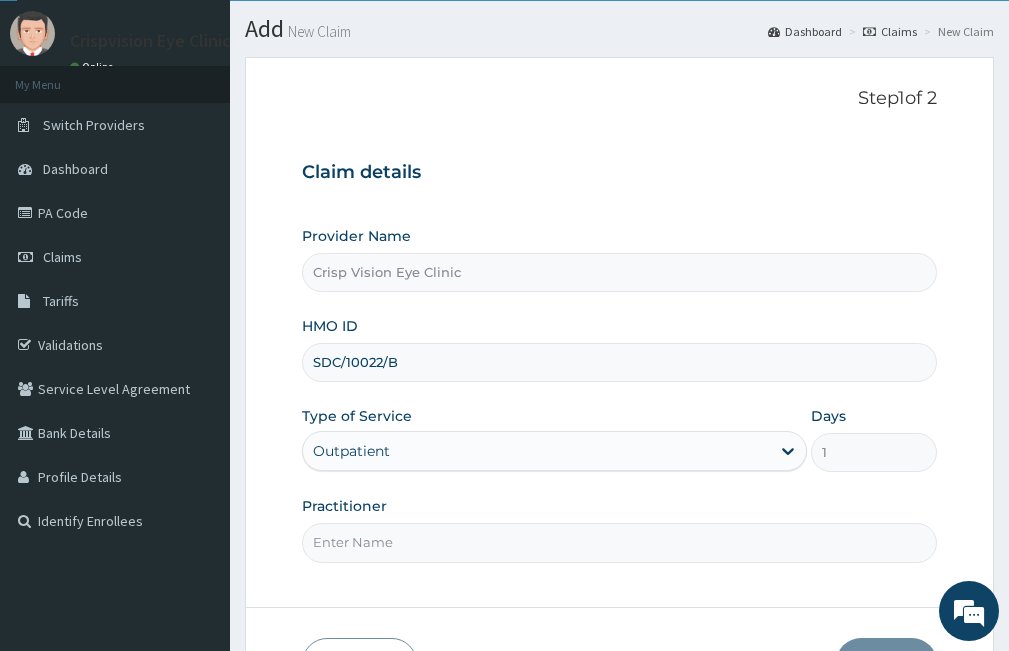 scroll, scrollTop: 100, scrollLeft: 0, axis: vertical 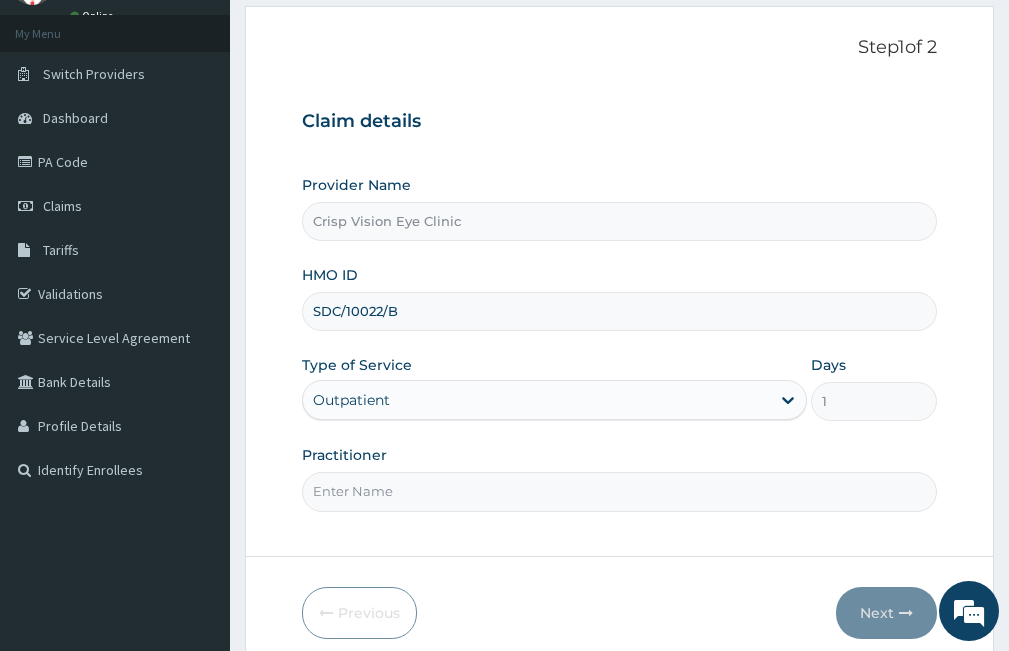 click on "Practitioner" at bounding box center [619, 491] 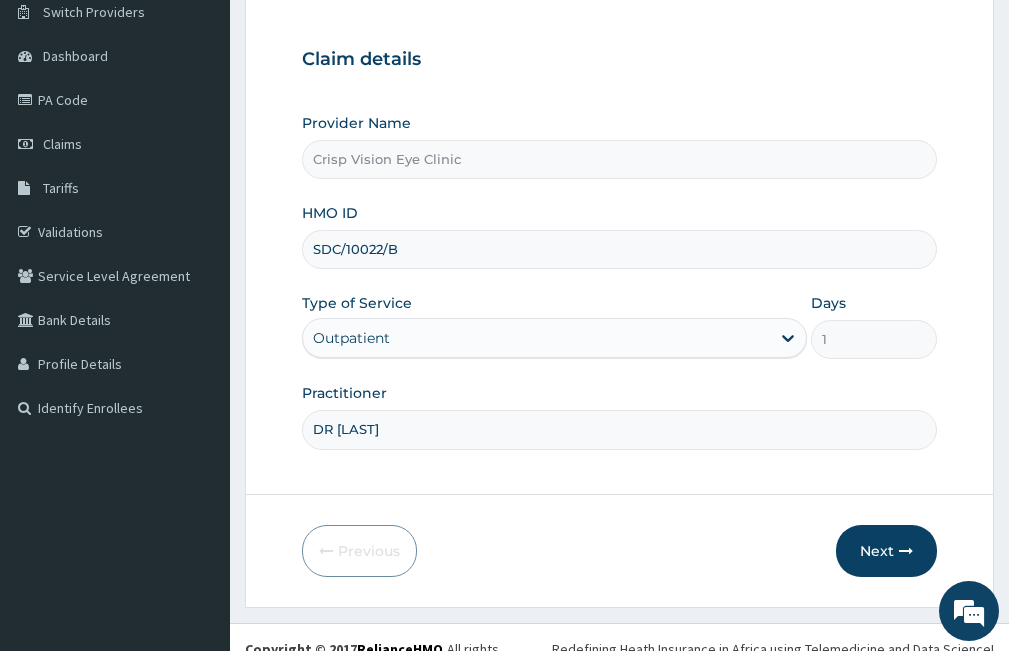 scroll, scrollTop: 185, scrollLeft: 0, axis: vertical 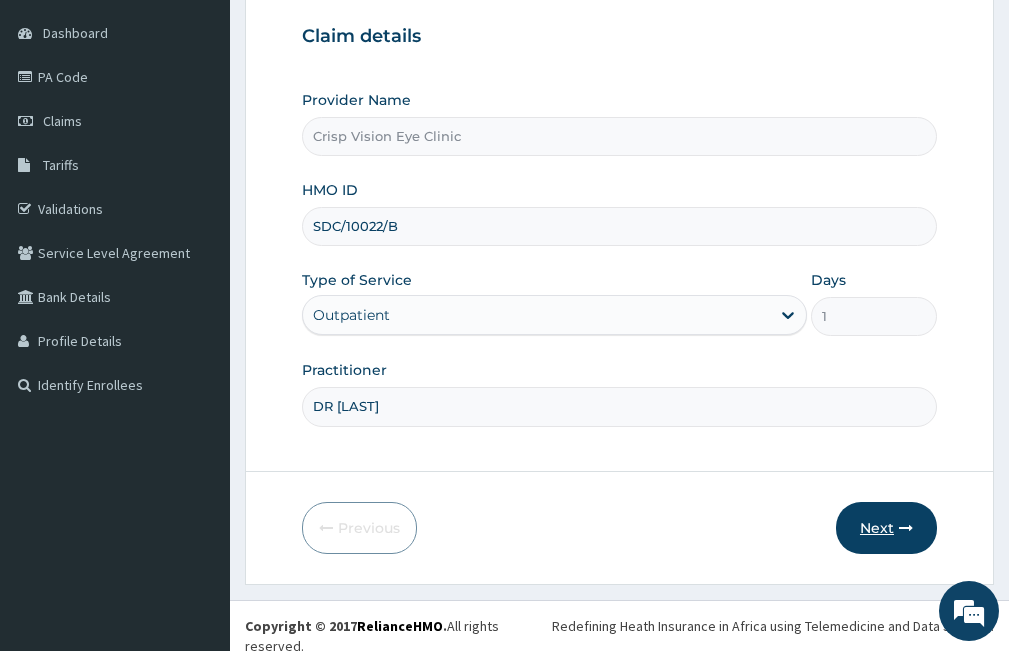 click on "Next" at bounding box center [886, 528] 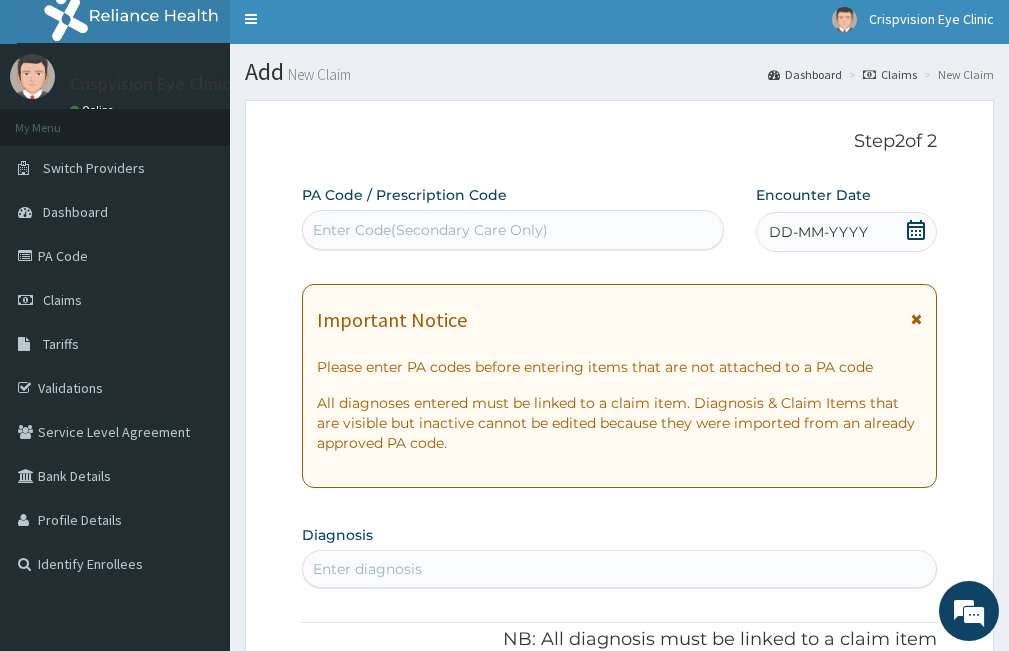 scroll, scrollTop: 0, scrollLeft: 0, axis: both 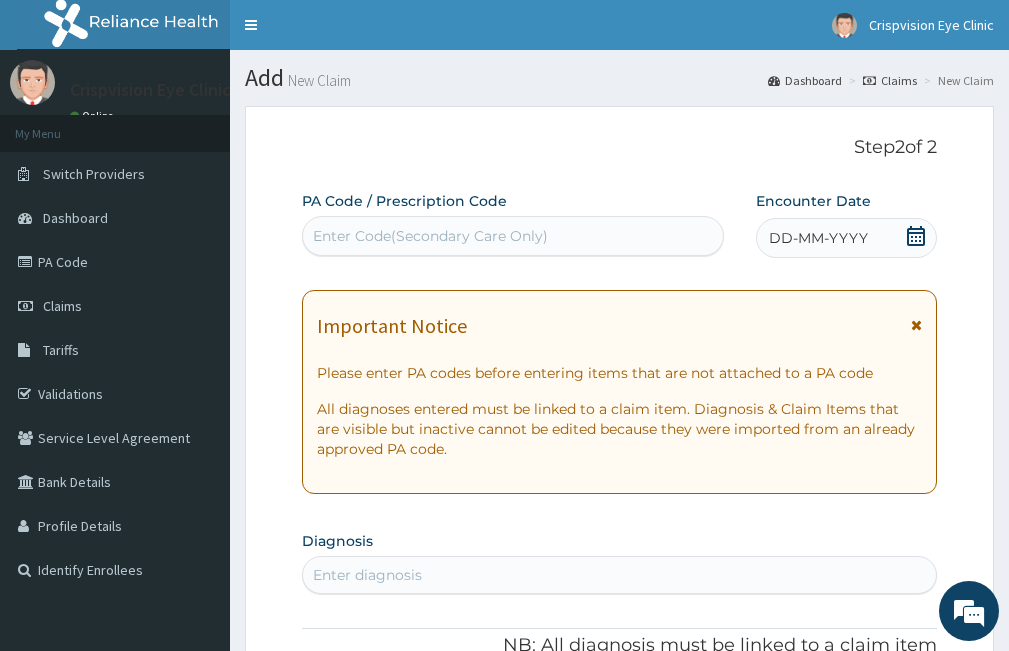 click on "Enter Code(Secondary Care Only)" at bounding box center (430, 236) 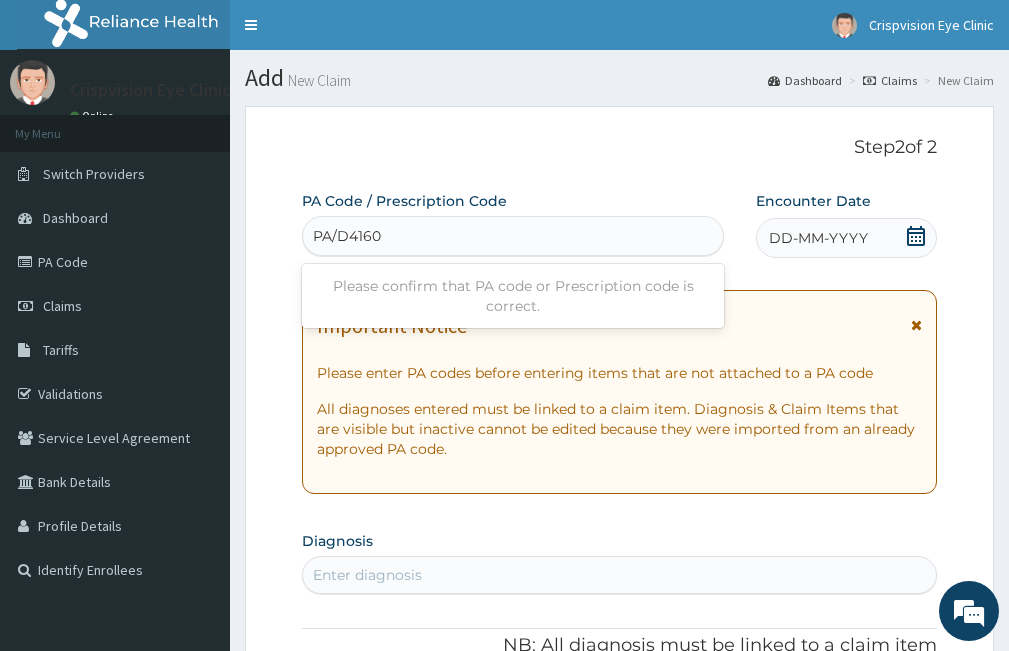 type on "PA/D41600" 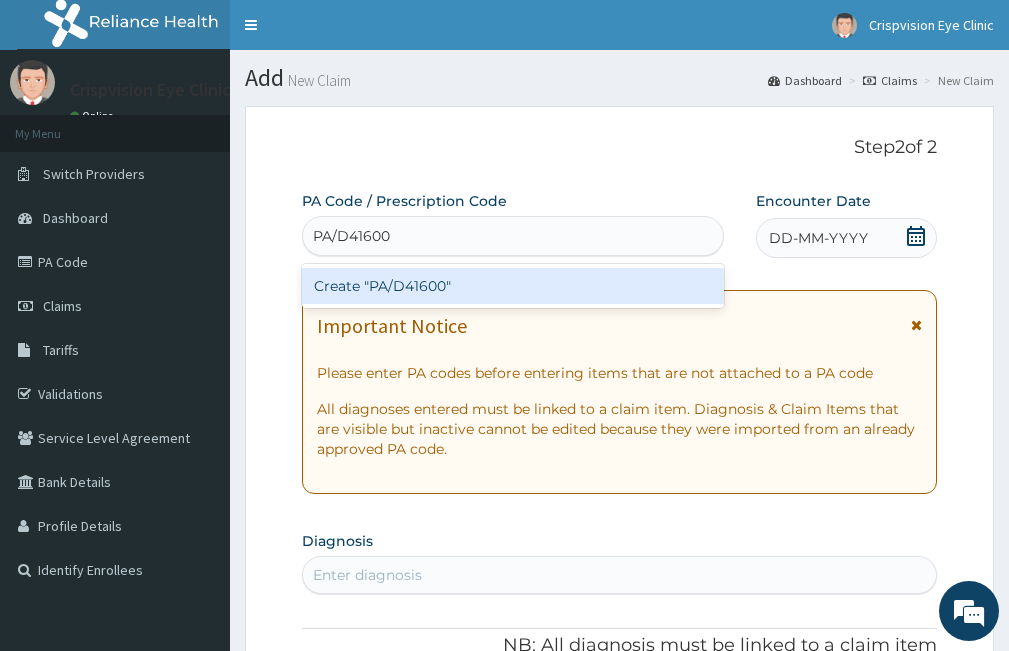 click on "Create "PA/D41600"" at bounding box center [513, 286] 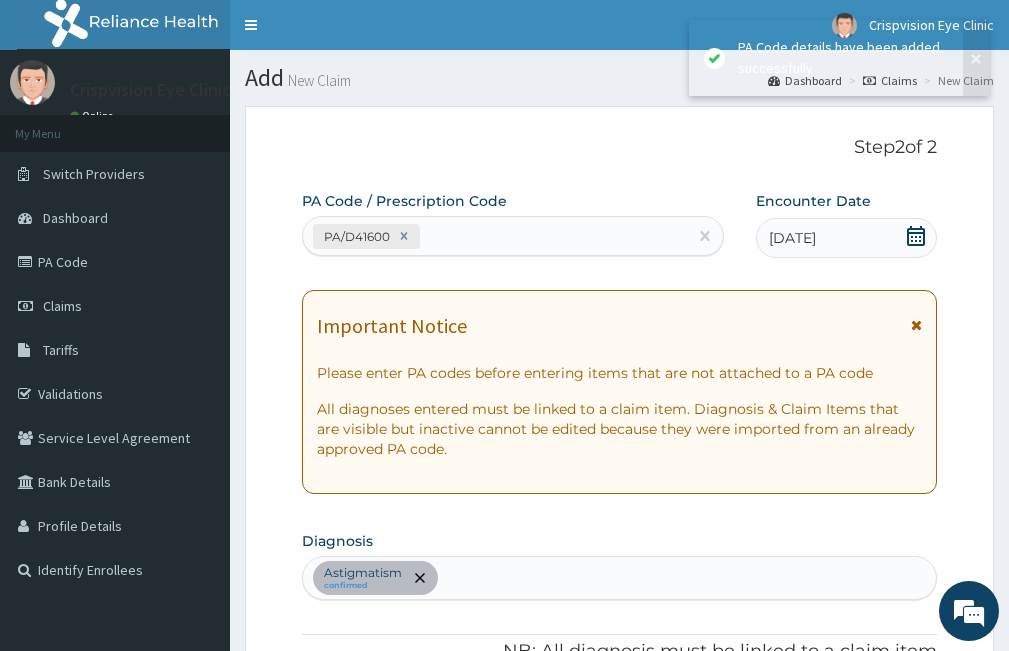 scroll, scrollTop: 941, scrollLeft: 0, axis: vertical 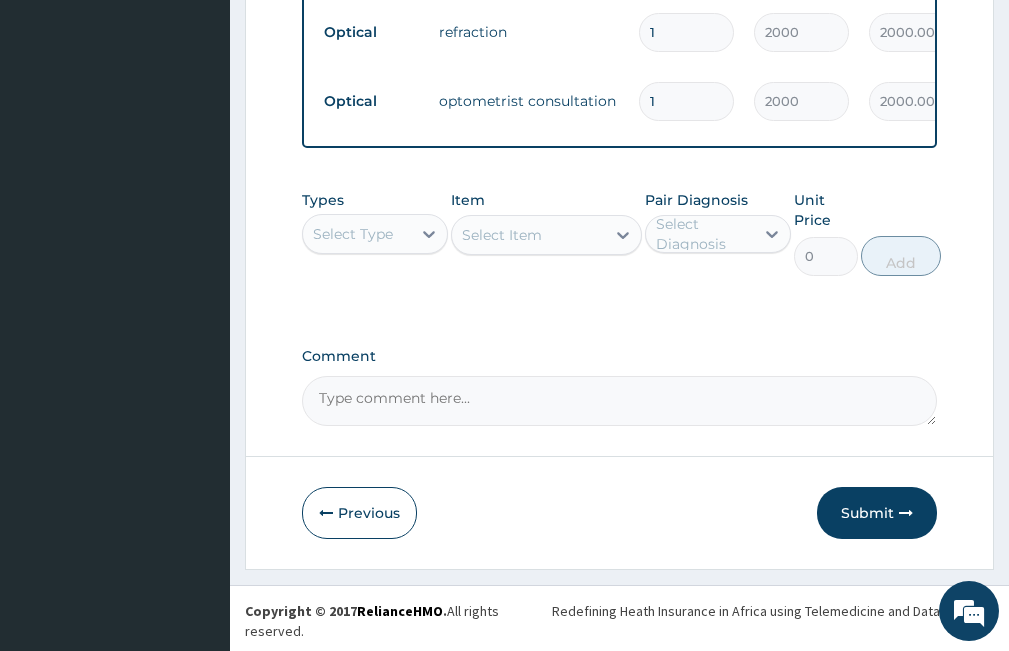 click on "Comment" at bounding box center (619, 401) 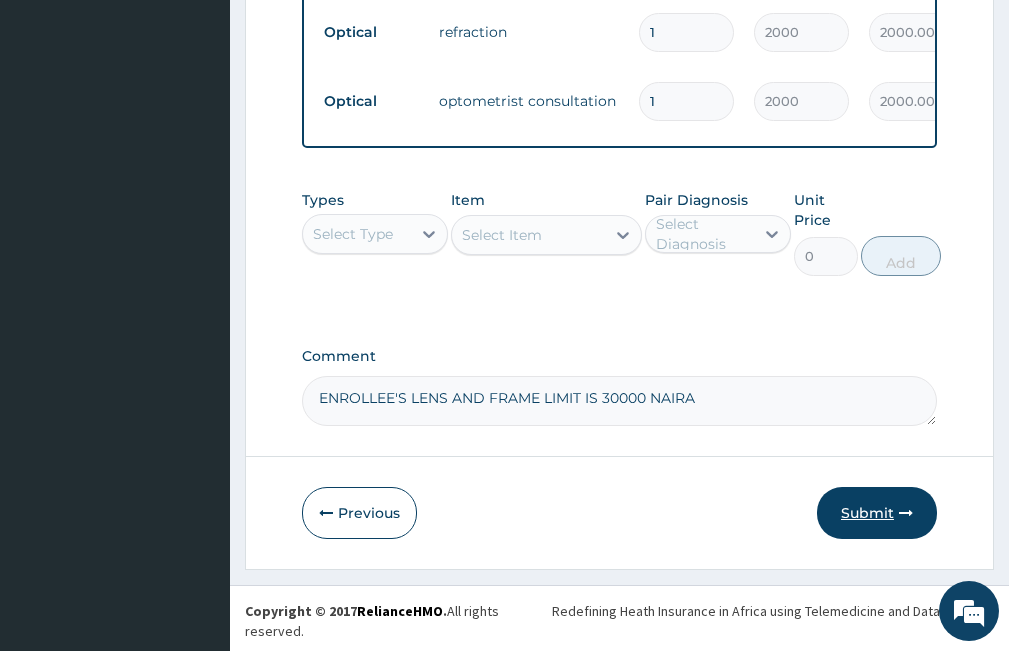 type on "ENROLLEE'S LENS AND FRAME LIMIT IS 30000 NAIRA" 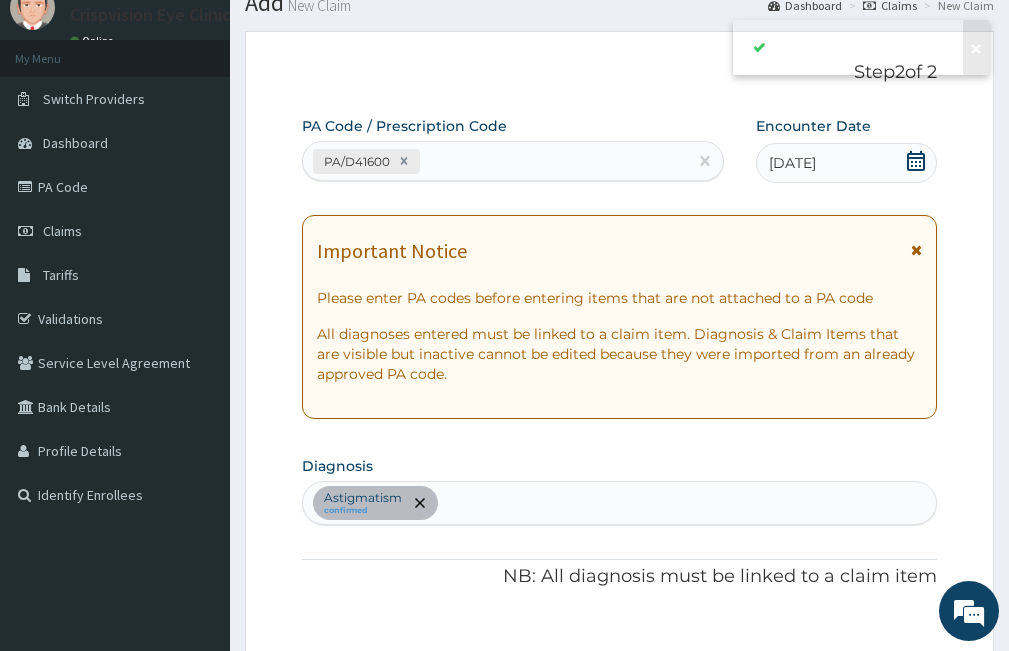 scroll, scrollTop: 1165, scrollLeft: 0, axis: vertical 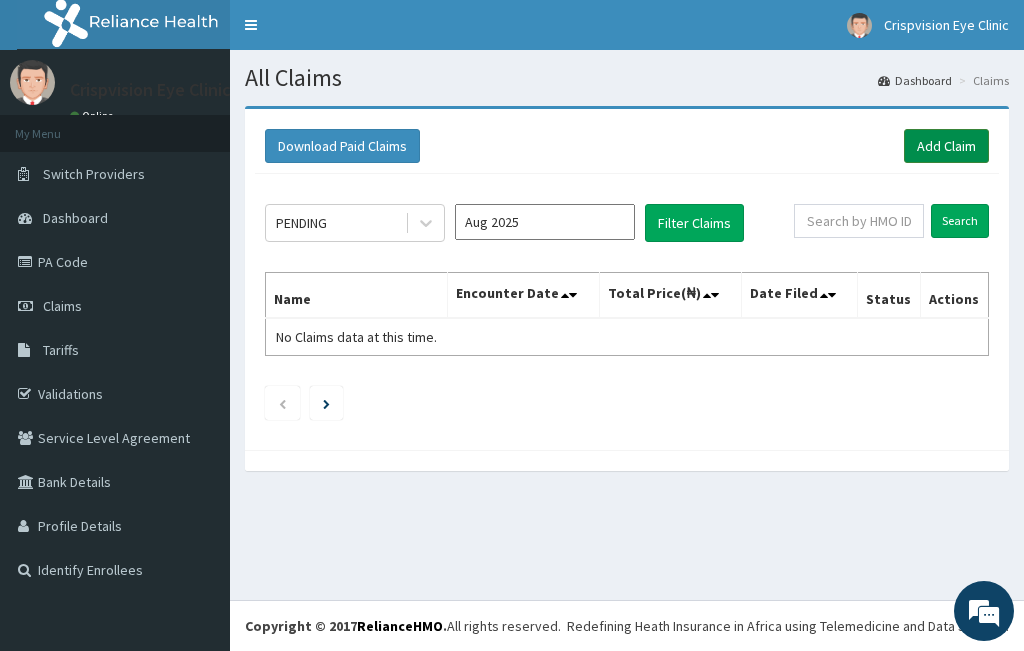 click on "Add Claim" at bounding box center [946, 146] 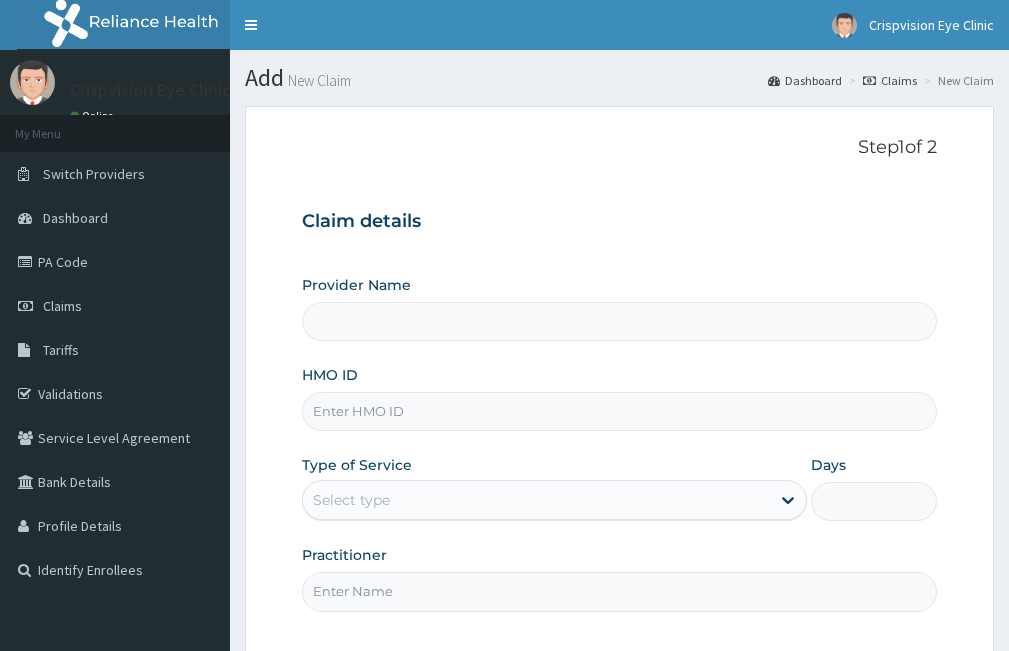scroll, scrollTop: 0, scrollLeft: 0, axis: both 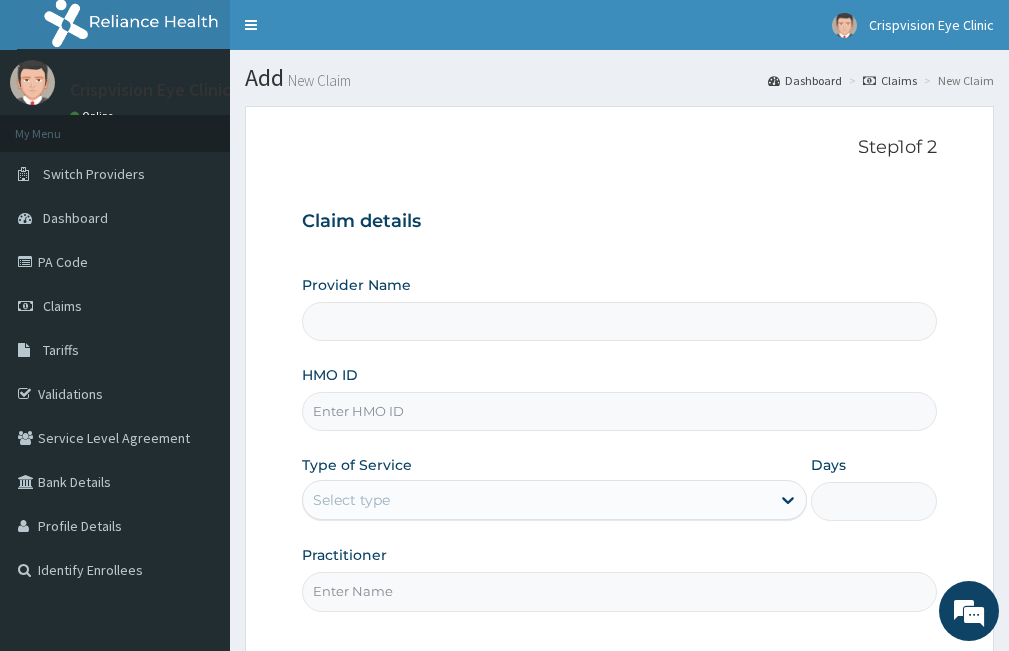 type on "Crisp Vision Eye Clinic" 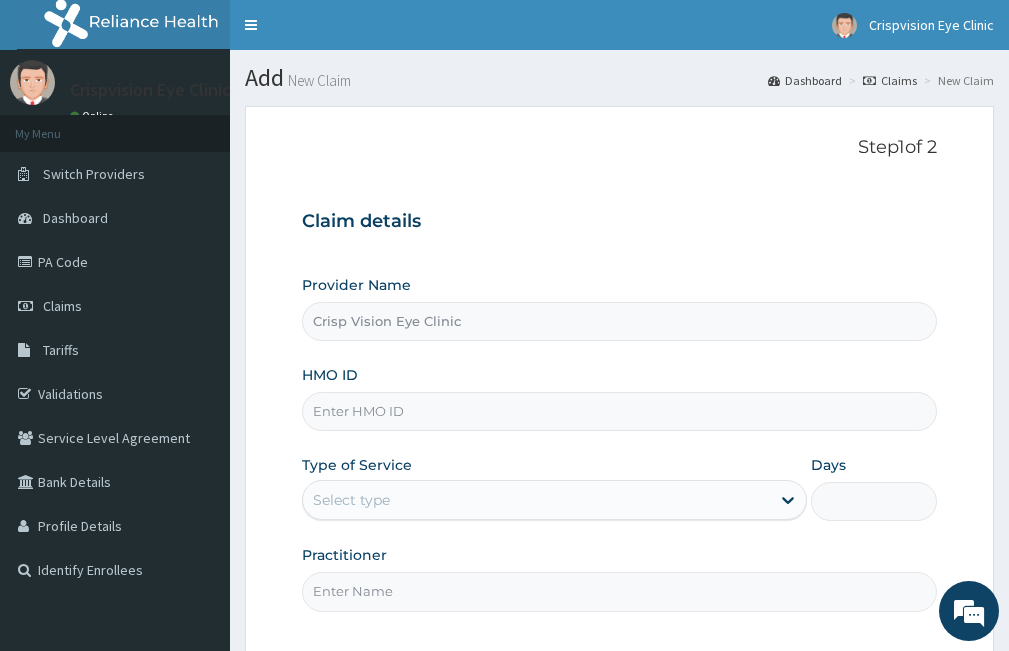 click on "HMO ID" at bounding box center [619, 411] 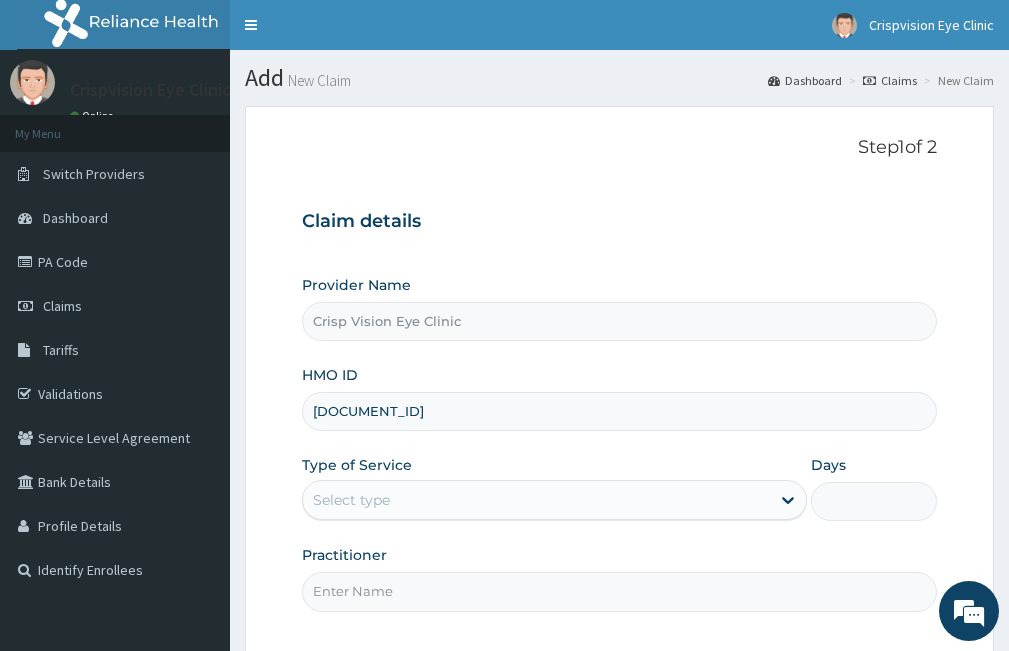 type on "SDC/10022/C" 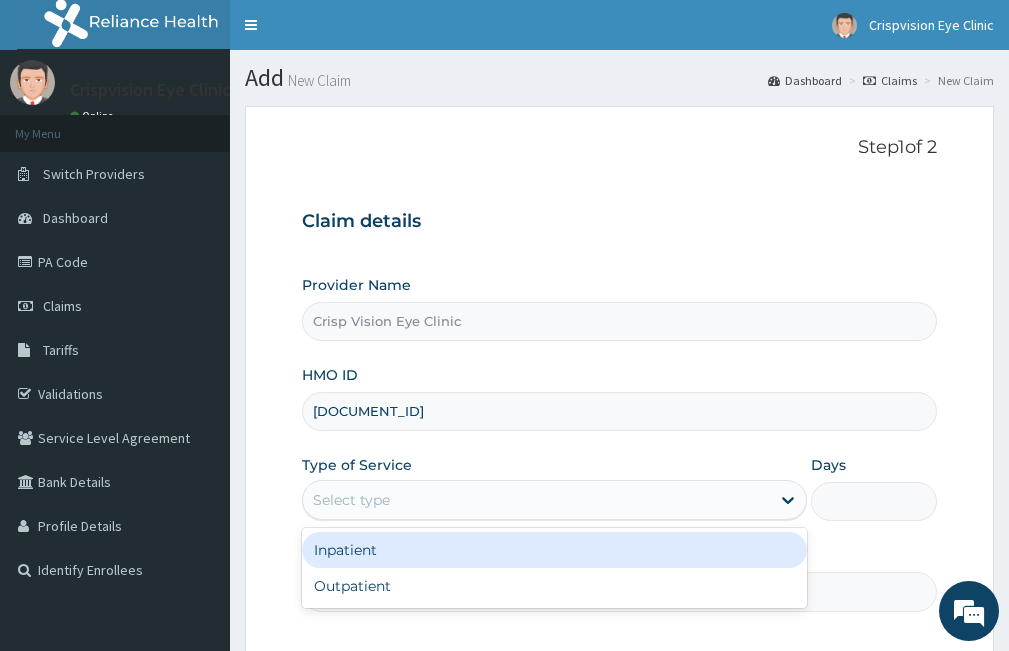 click on "Select type" at bounding box center (536, 500) 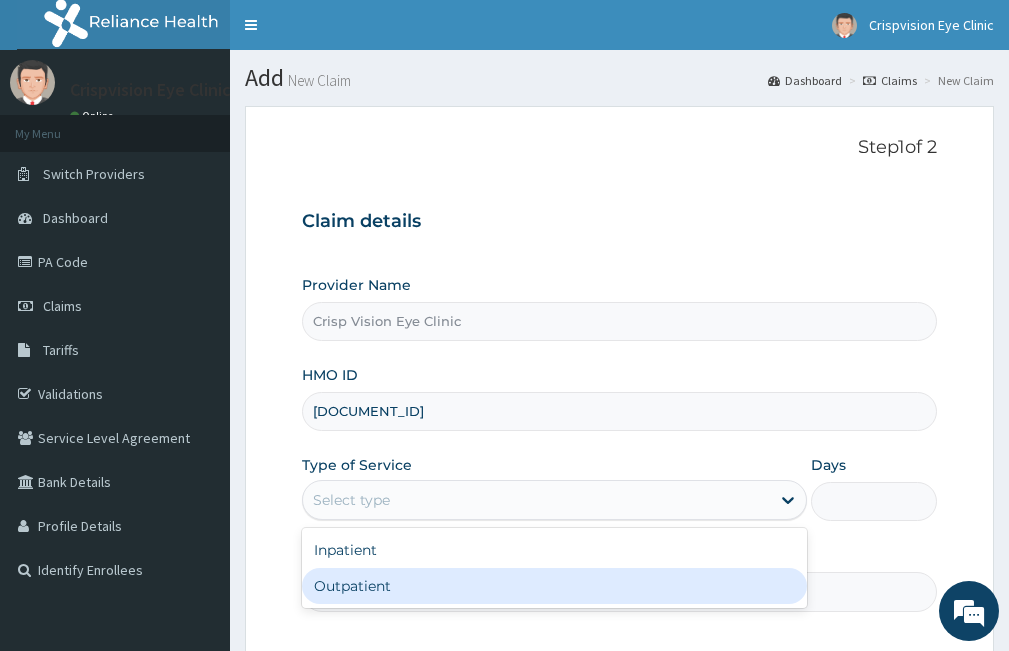 click on "Outpatient" at bounding box center [554, 586] 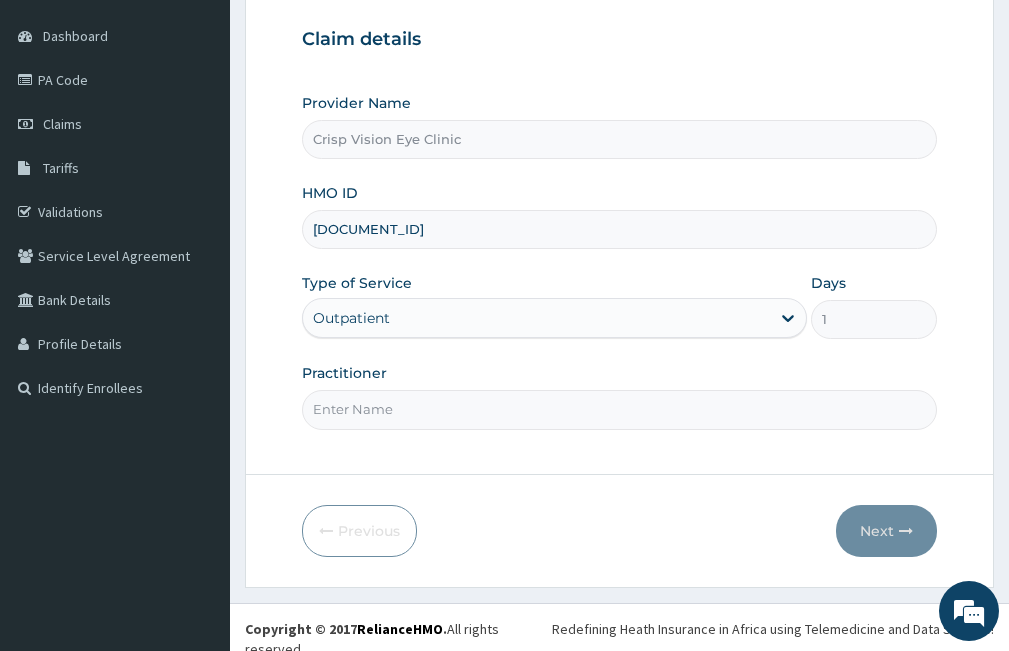 scroll, scrollTop: 185, scrollLeft: 0, axis: vertical 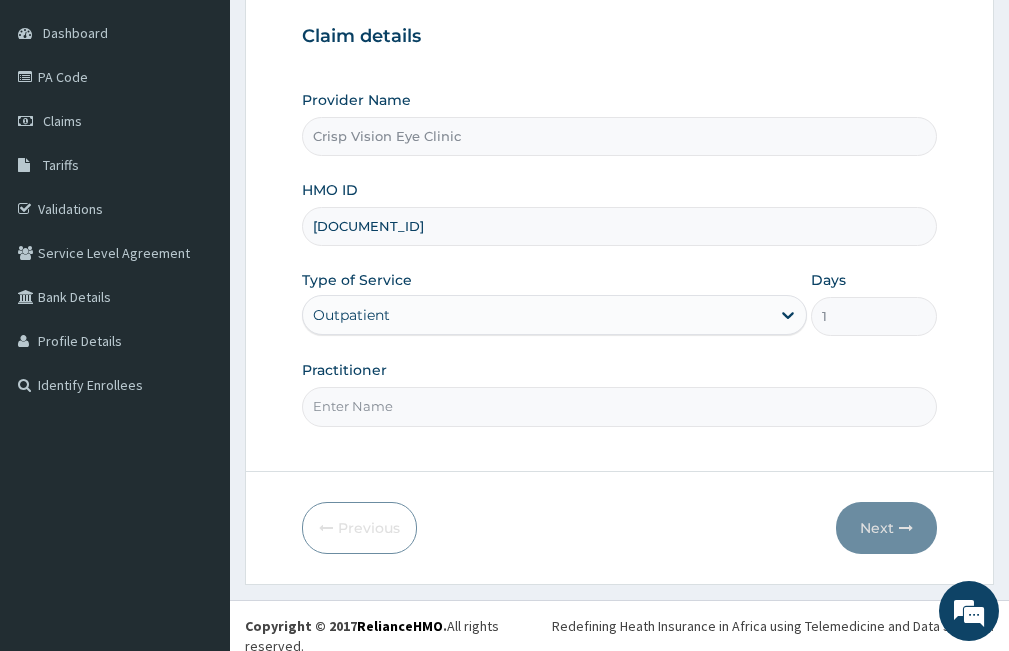 click on "Practitioner" at bounding box center (619, 406) 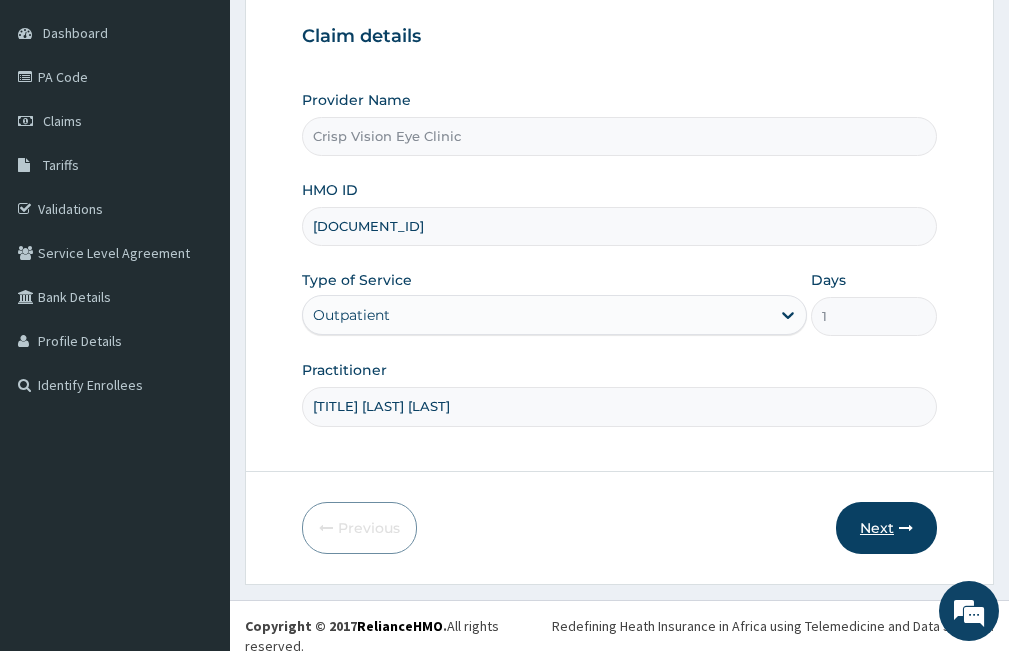 click on "Next" at bounding box center (886, 528) 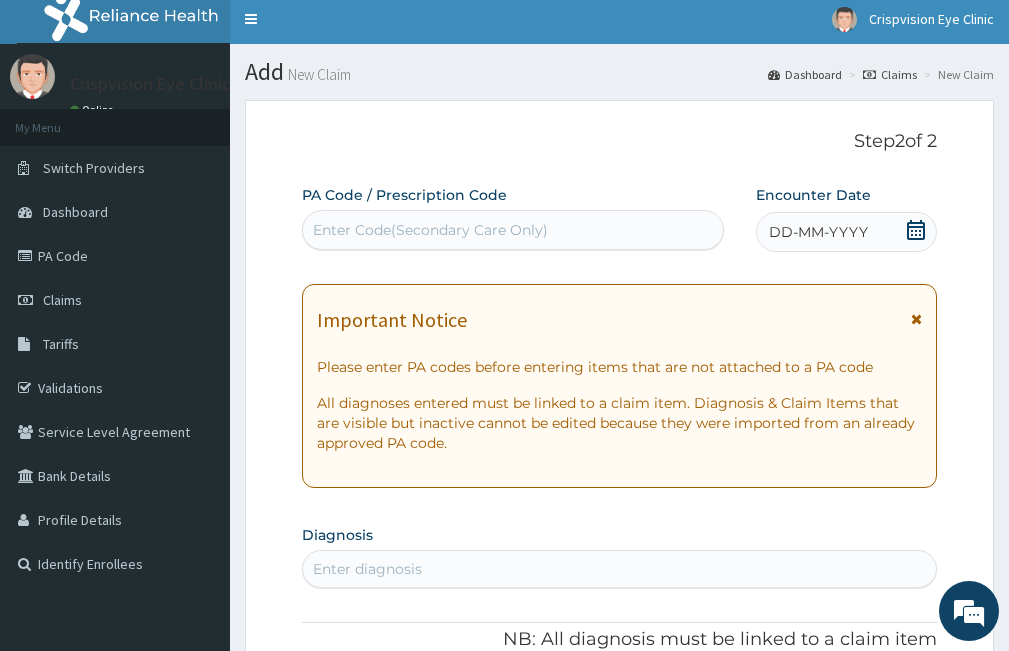 scroll, scrollTop: 0, scrollLeft: 0, axis: both 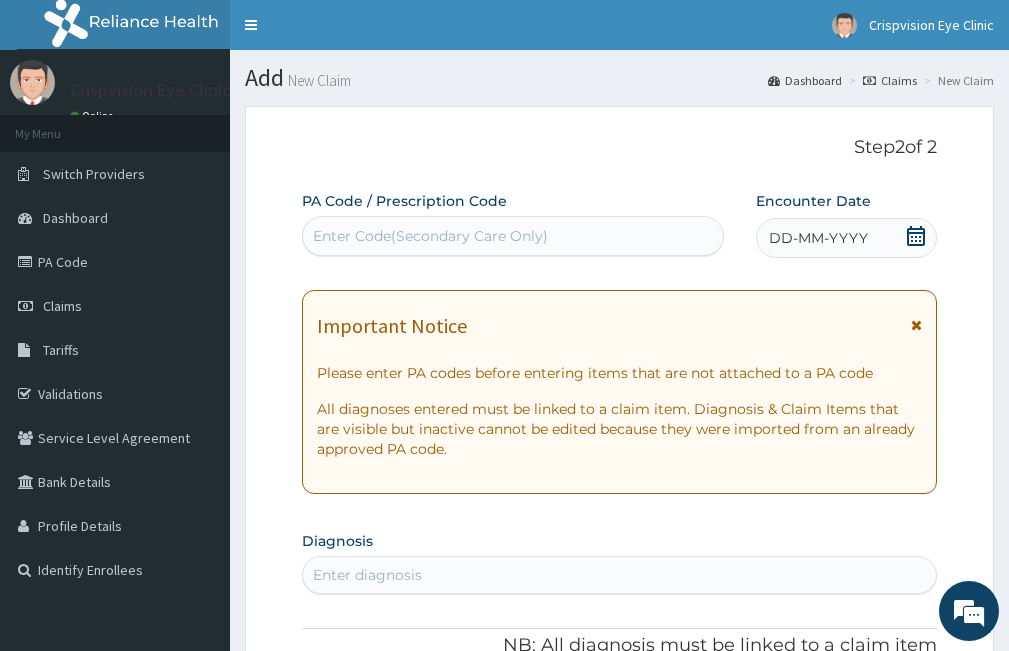 click on "Enter Code(Secondary Care Only)" at bounding box center [430, 236] 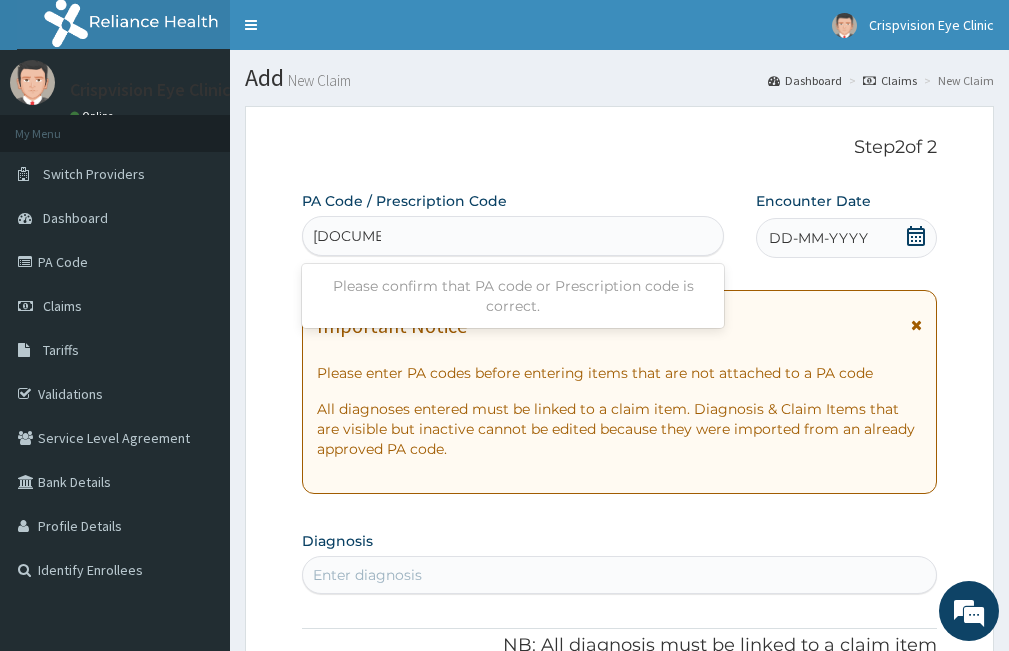 type on "PA/028256" 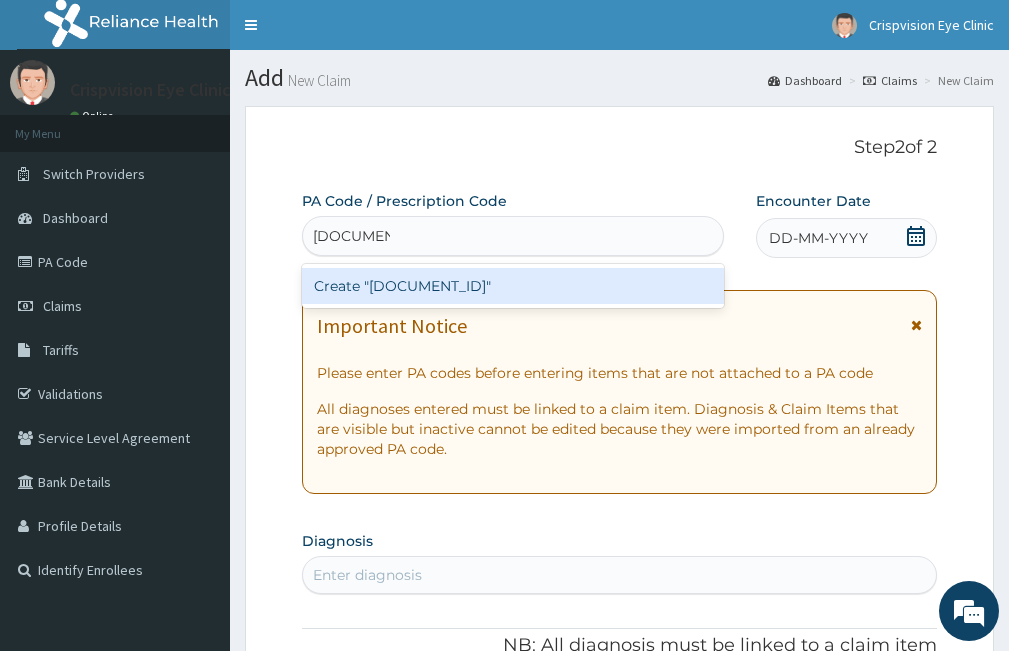 click on "Create "PA/028256"" at bounding box center [513, 286] 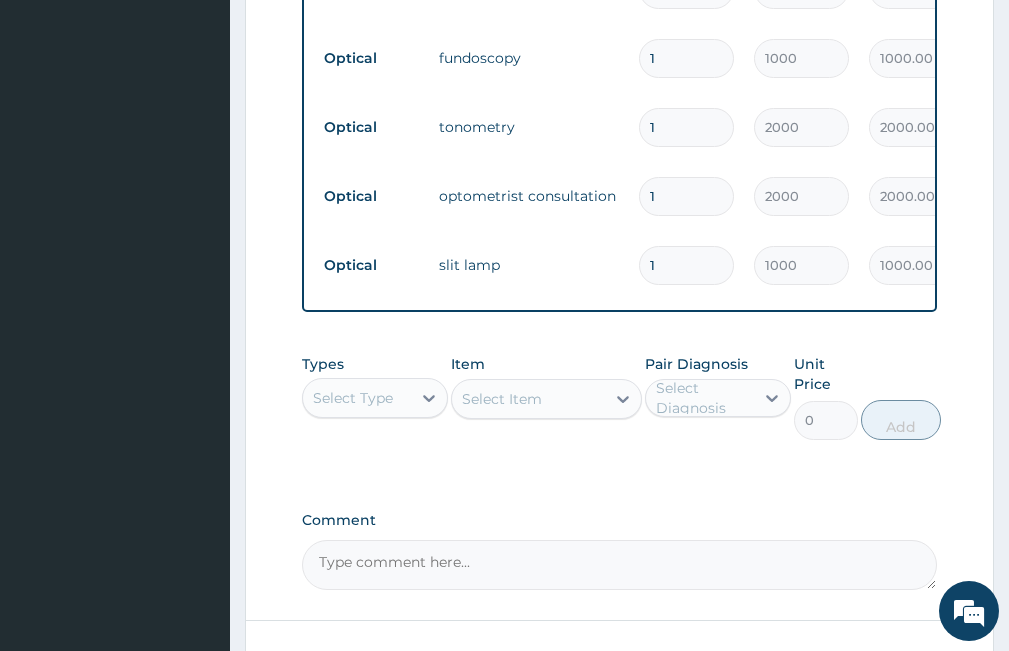 scroll, scrollTop: 972, scrollLeft: 0, axis: vertical 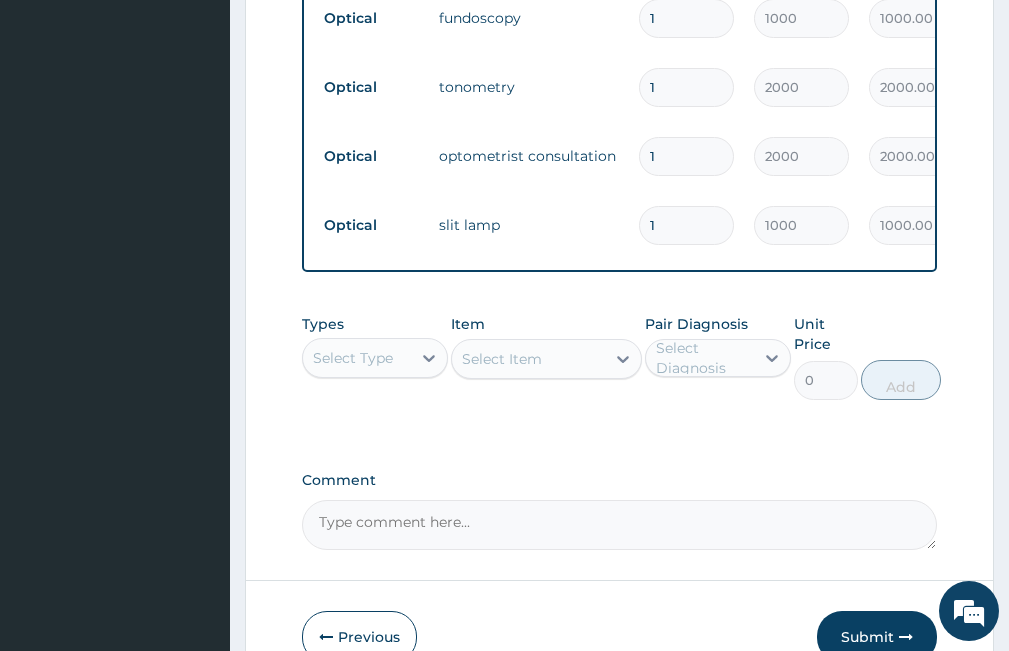 click on "Comment" at bounding box center [619, 525] 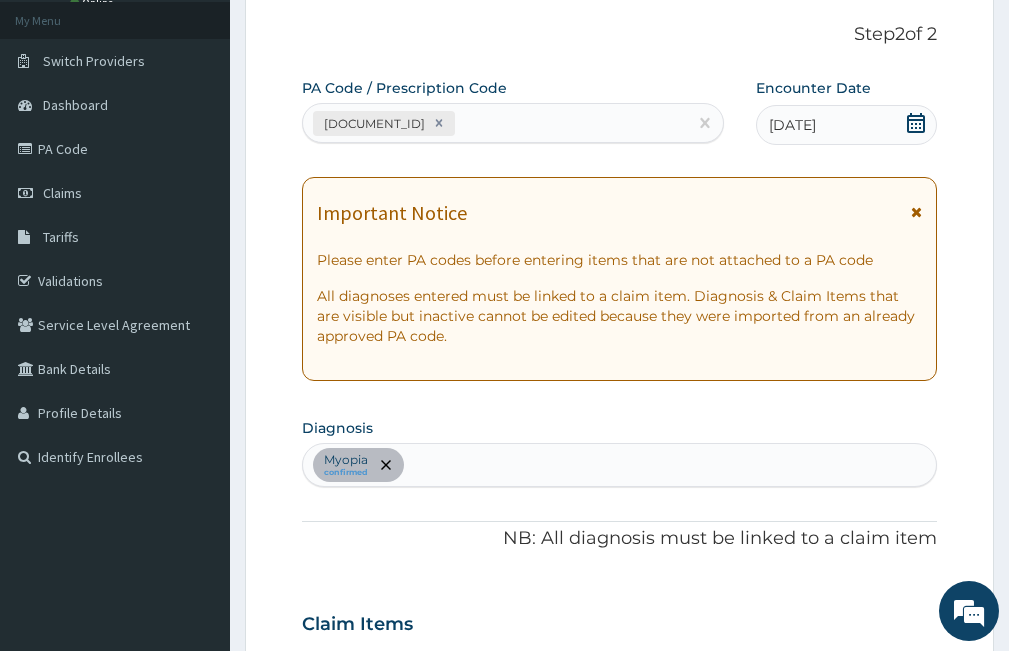 scroll, scrollTop: 0, scrollLeft: 0, axis: both 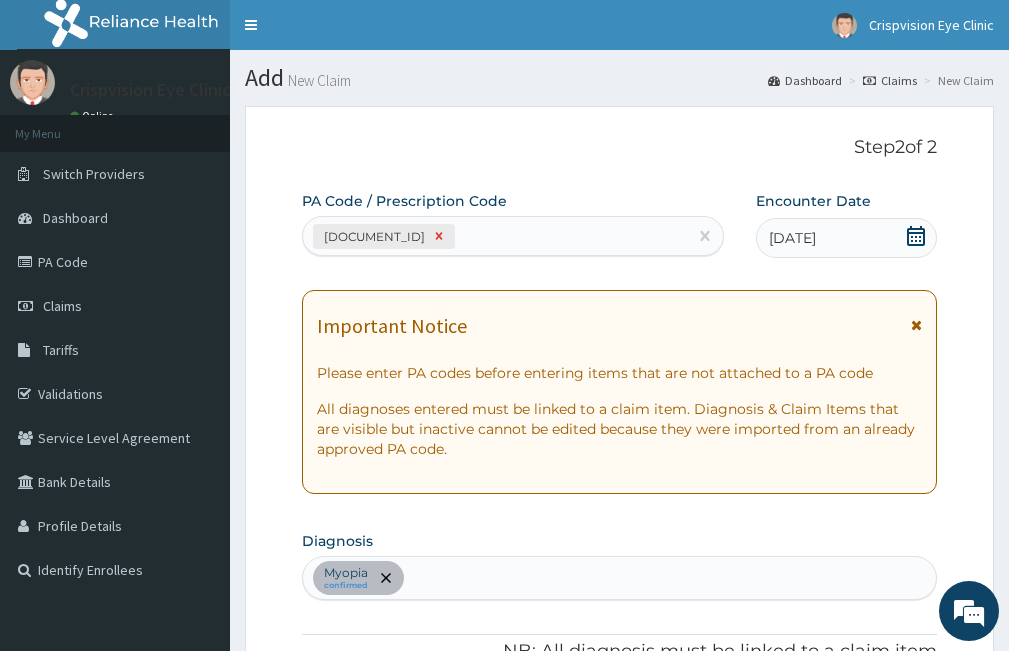 click 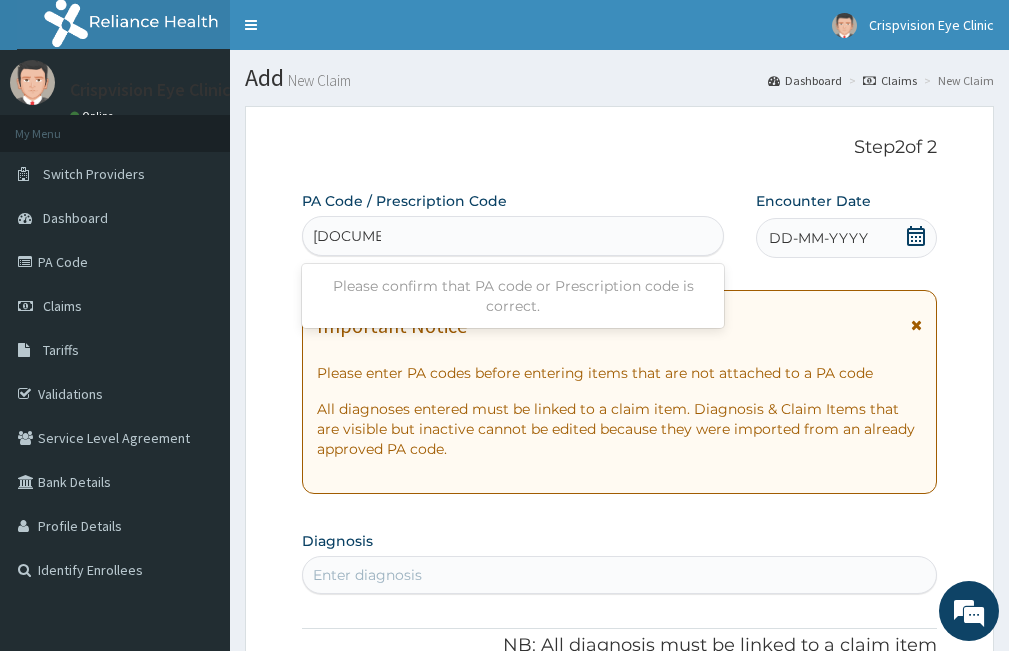 type on "PA/C90105" 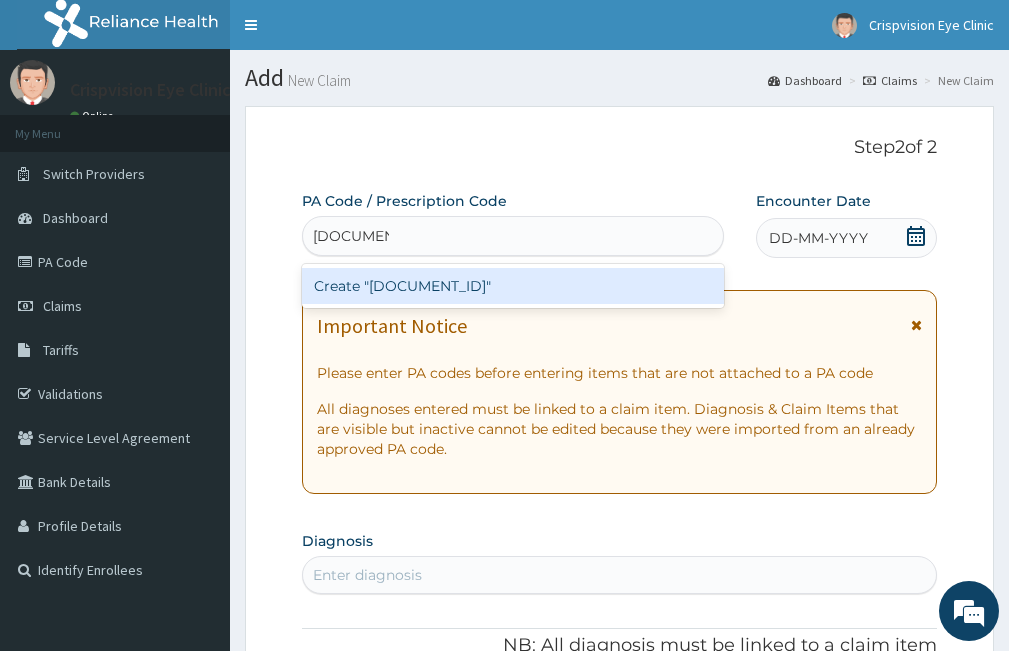 click on "Create "PA/C90105"" at bounding box center [513, 286] 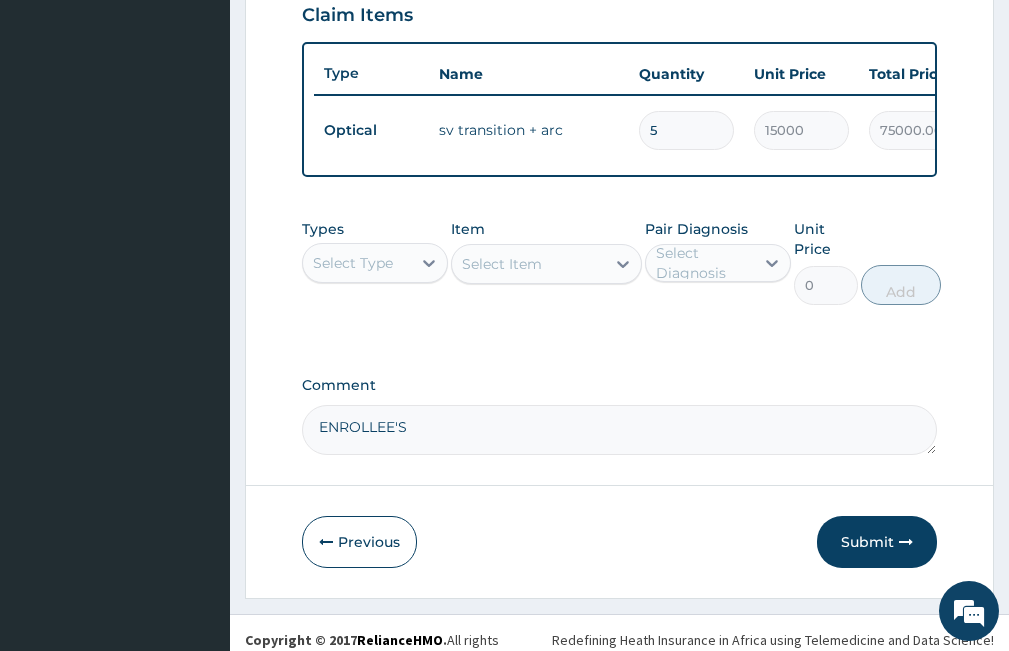 scroll, scrollTop: 727, scrollLeft: 0, axis: vertical 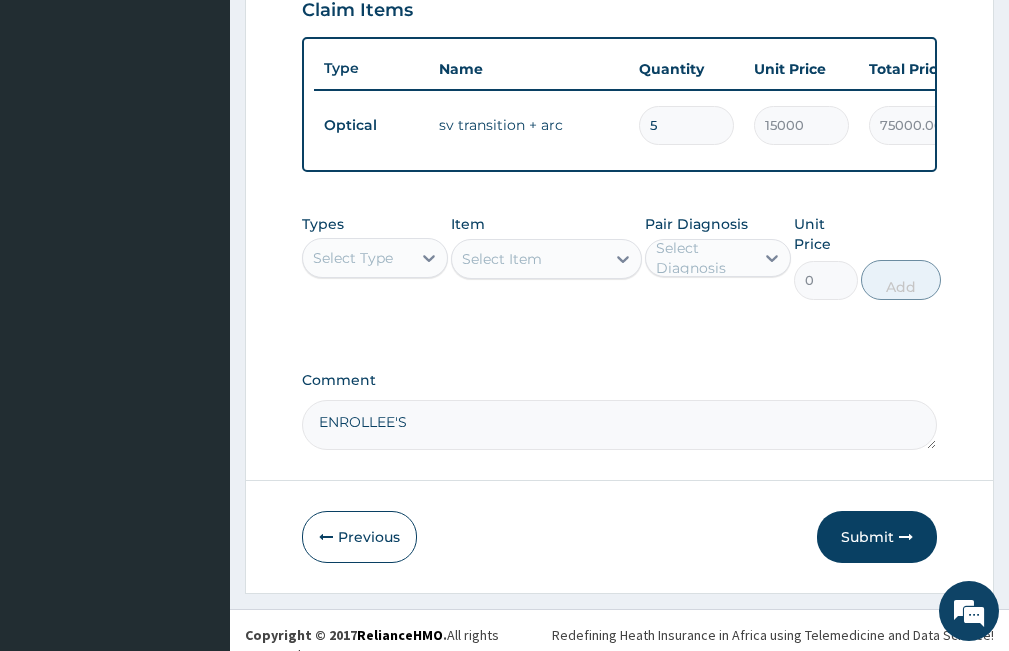 click on "ENROLLEE'S" at bounding box center [619, 425] 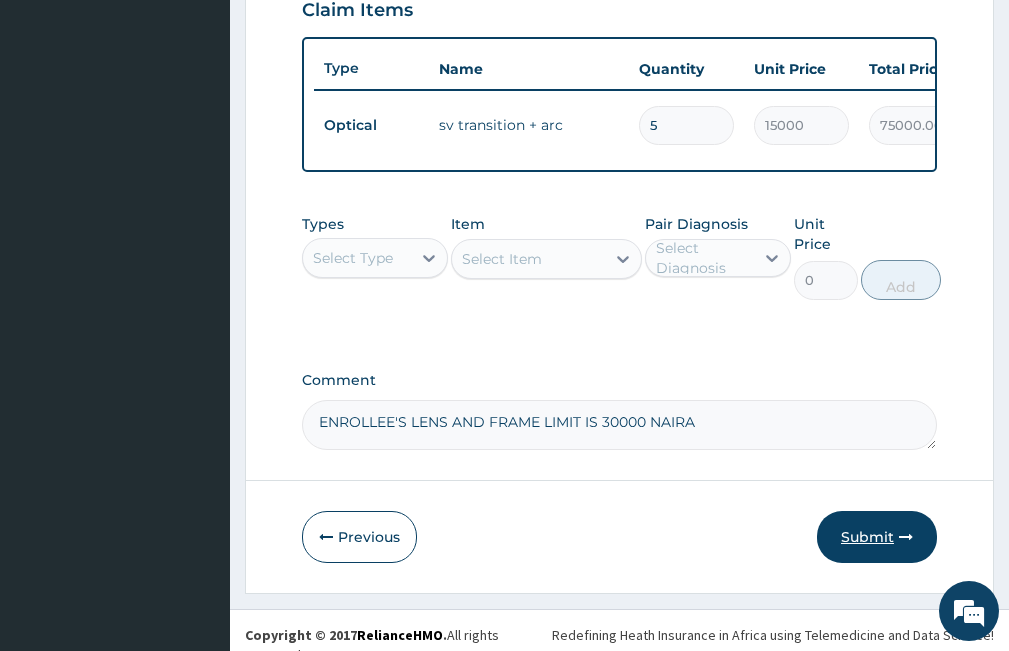 type on "ENROLLEE'S LENS AND FRAME LIMIT IS 30000 NAIRA" 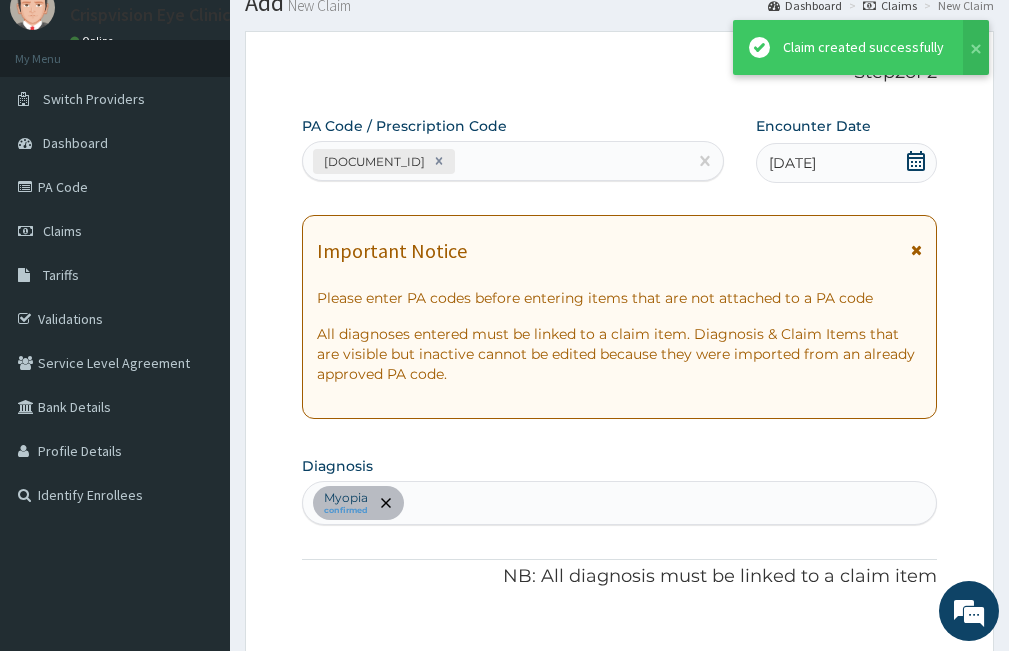 scroll, scrollTop: 727, scrollLeft: 0, axis: vertical 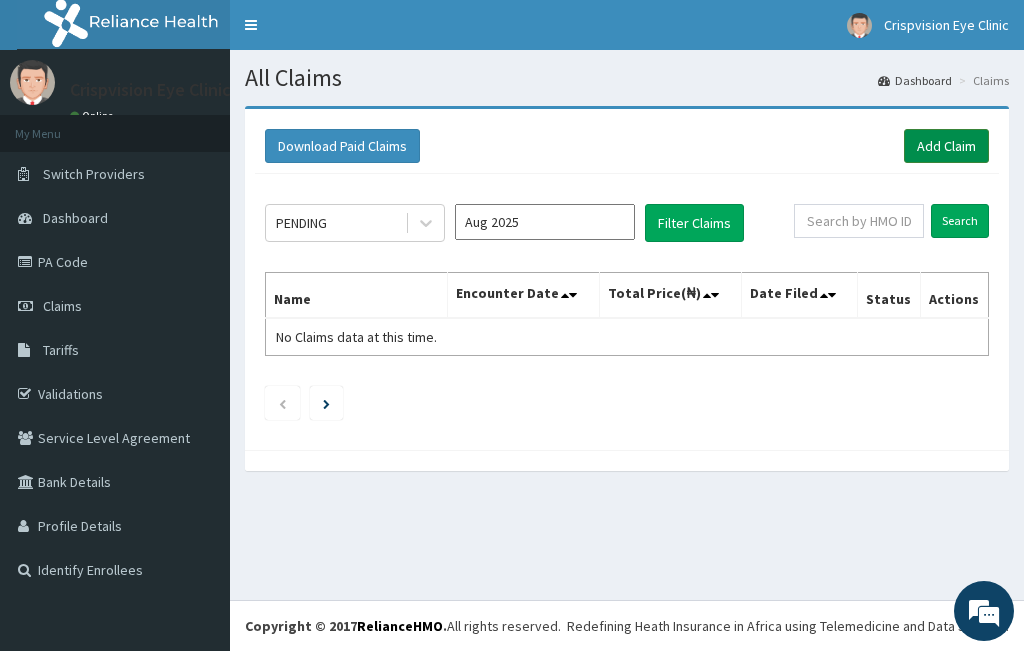 click on "Add Claim" at bounding box center [946, 146] 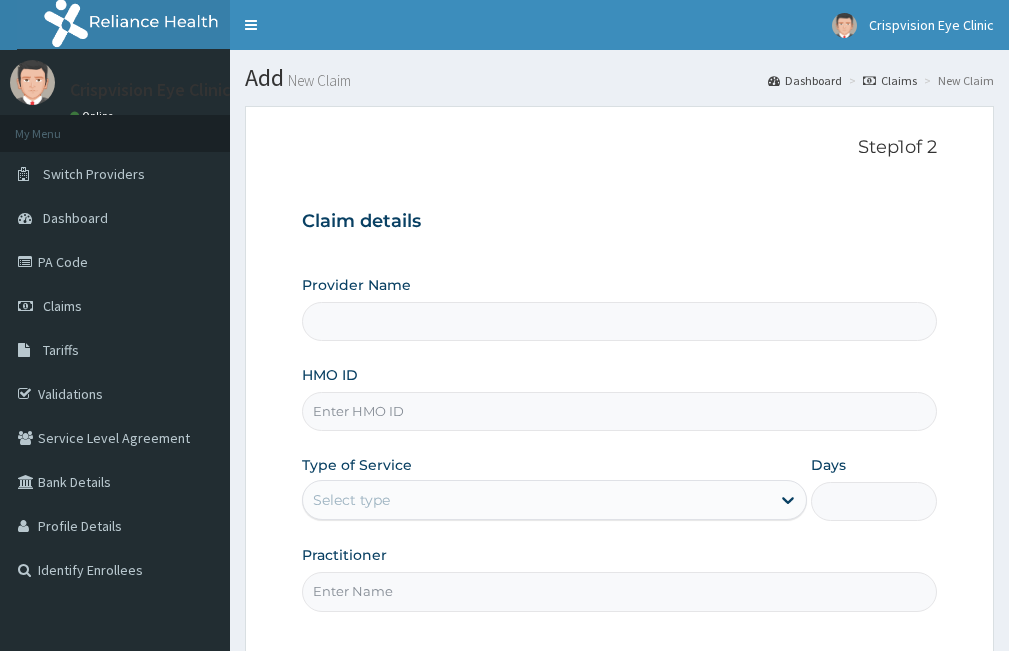 scroll, scrollTop: 0, scrollLeft: 0, axis: both 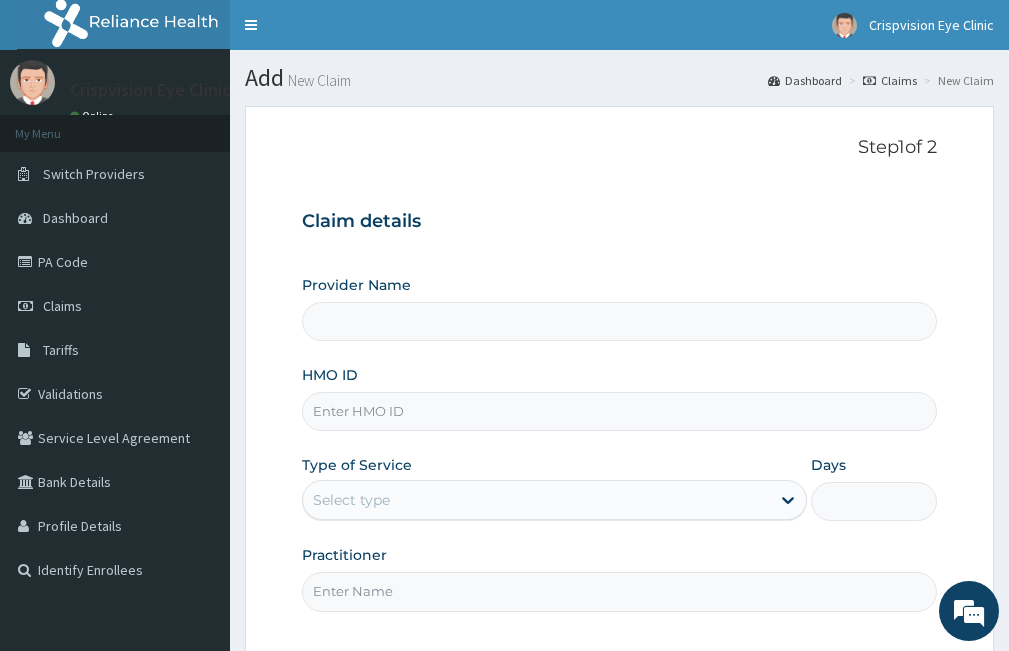 type on "Crisp Vision Eye Clinic" 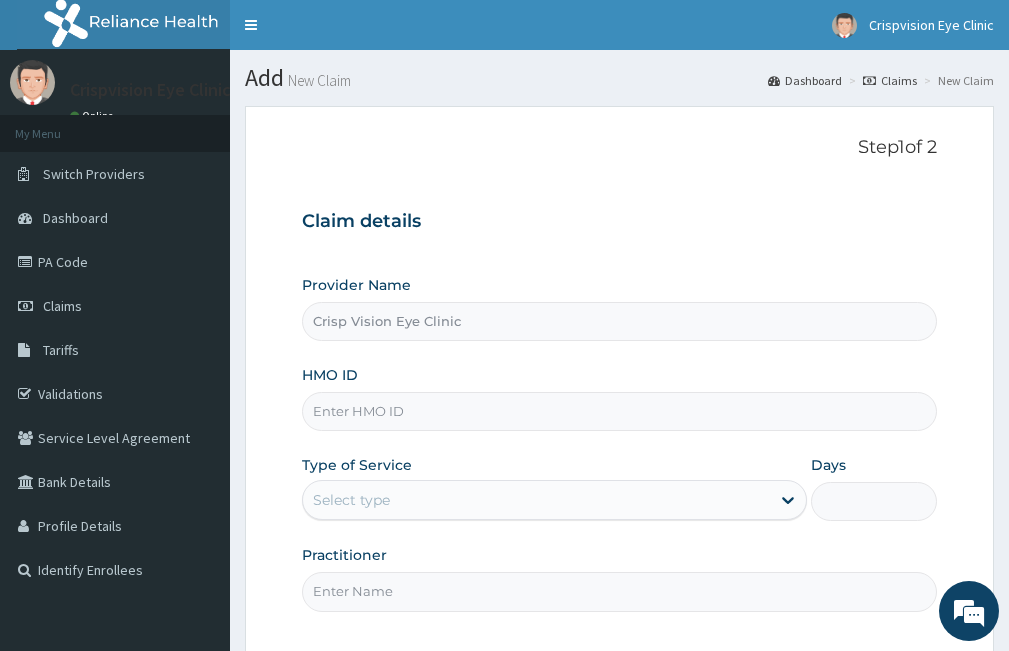 click on "HMO ID" at bounding box center (619, 411) 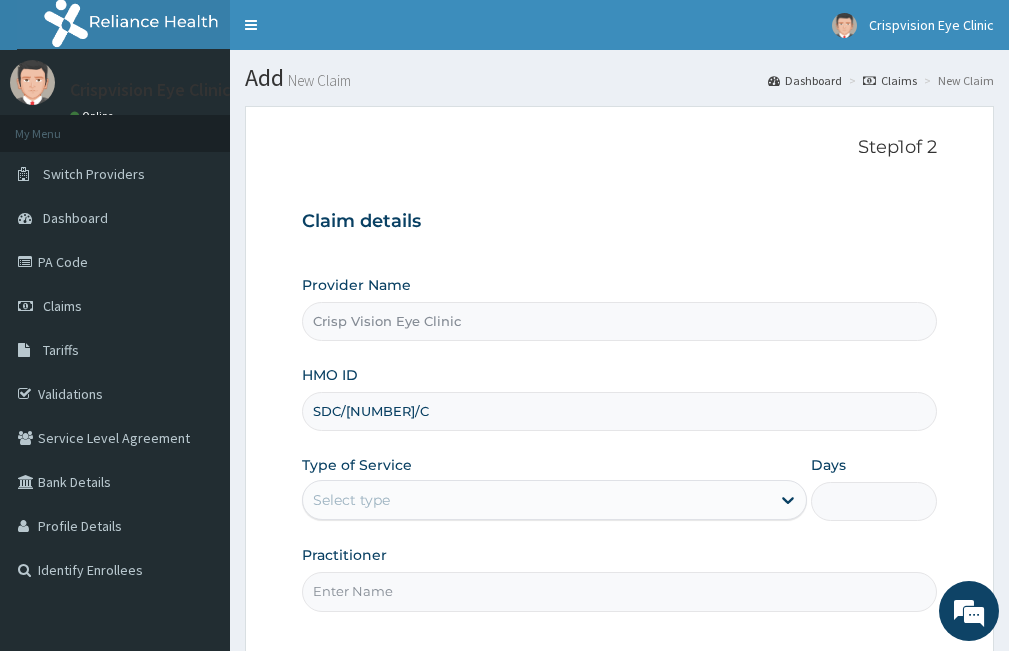 type on "SDC/[NUMBER]/C" 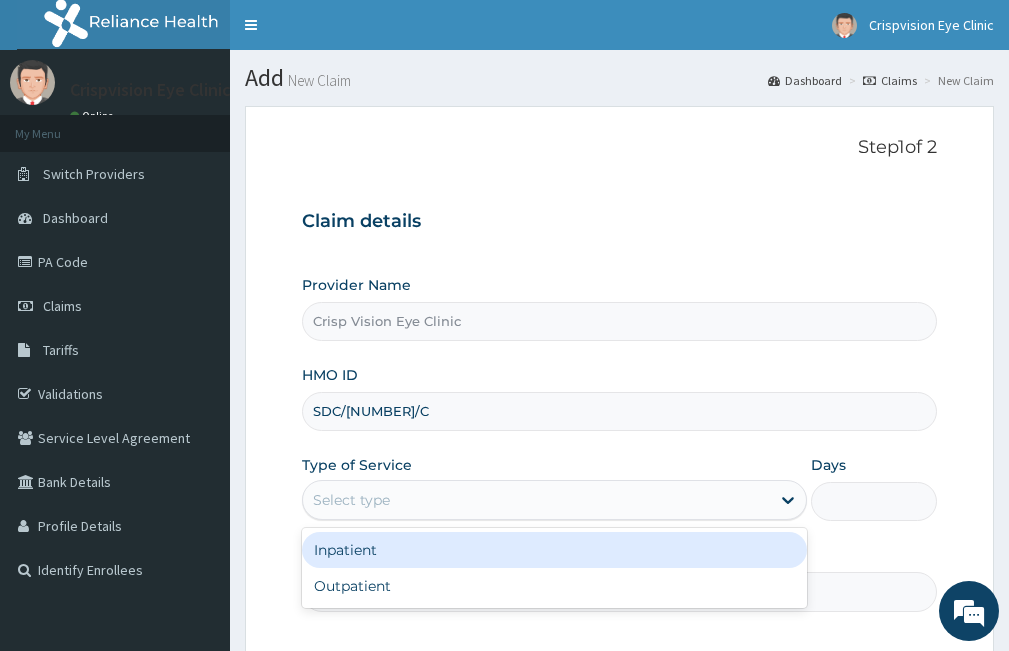 click on "Select type" at bounding box center (536, 500) 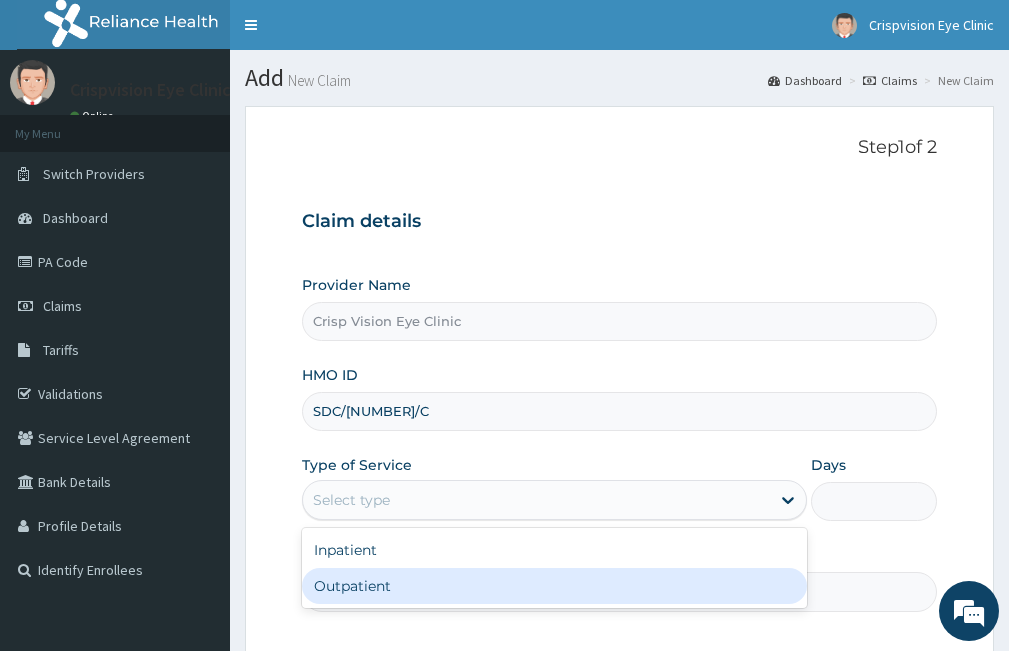 click on "Outpatient" at bounding box center [554, 586] 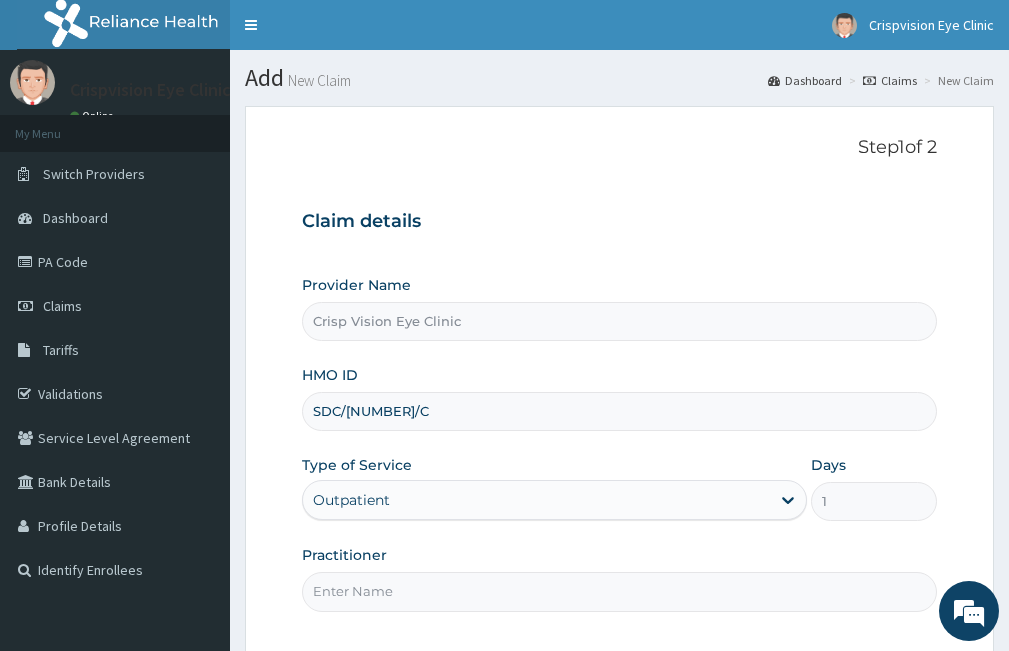 click on "Practitioner" at bounding box center (619, 591) 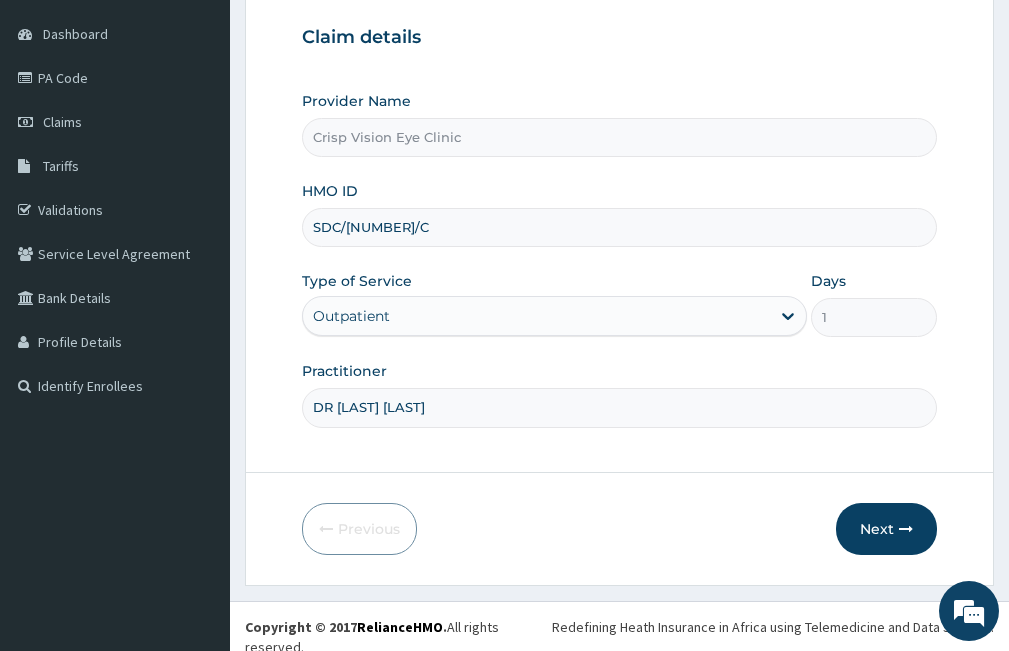 scroll, scrollTop: 185, scrollLeft: 0, axis: vertical 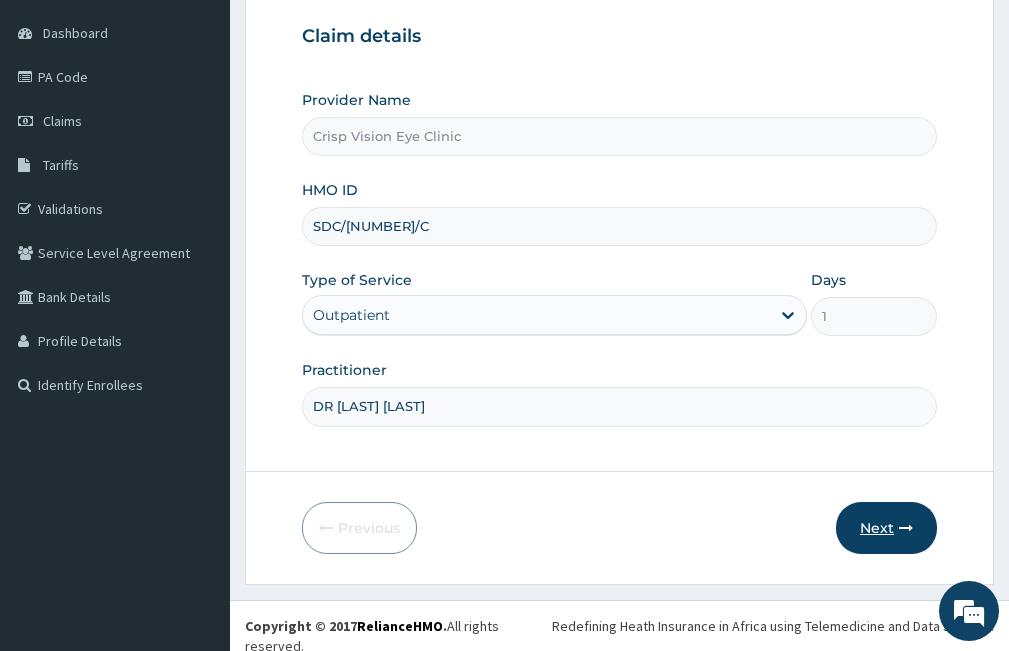 click on "Next" at bounding box center [886, 528] 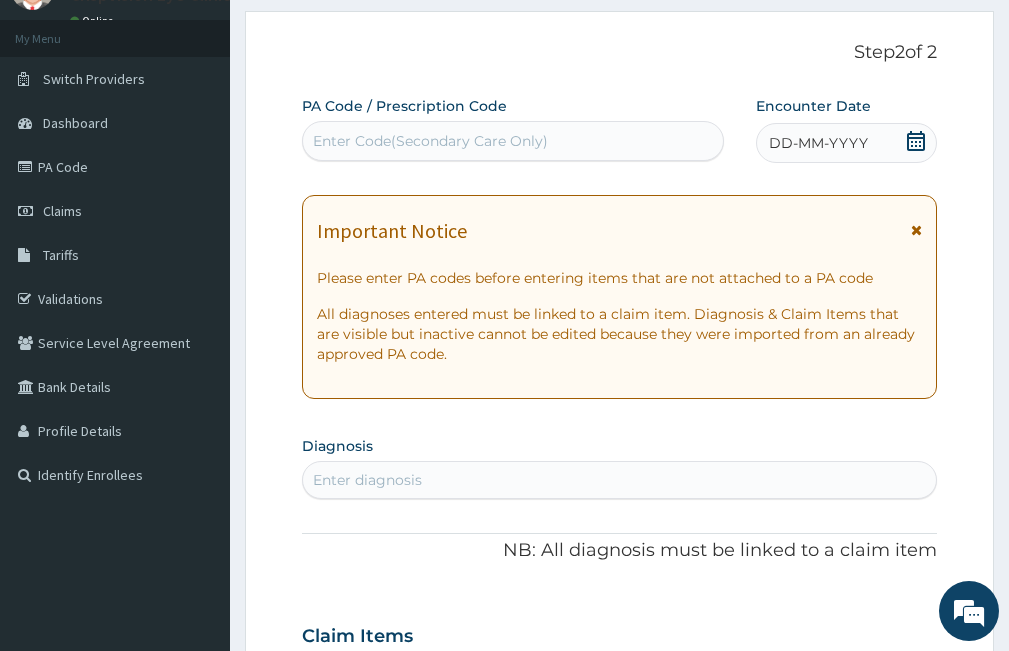 scroll, scrollTop: 0, scrollLeft: 0, axis: both 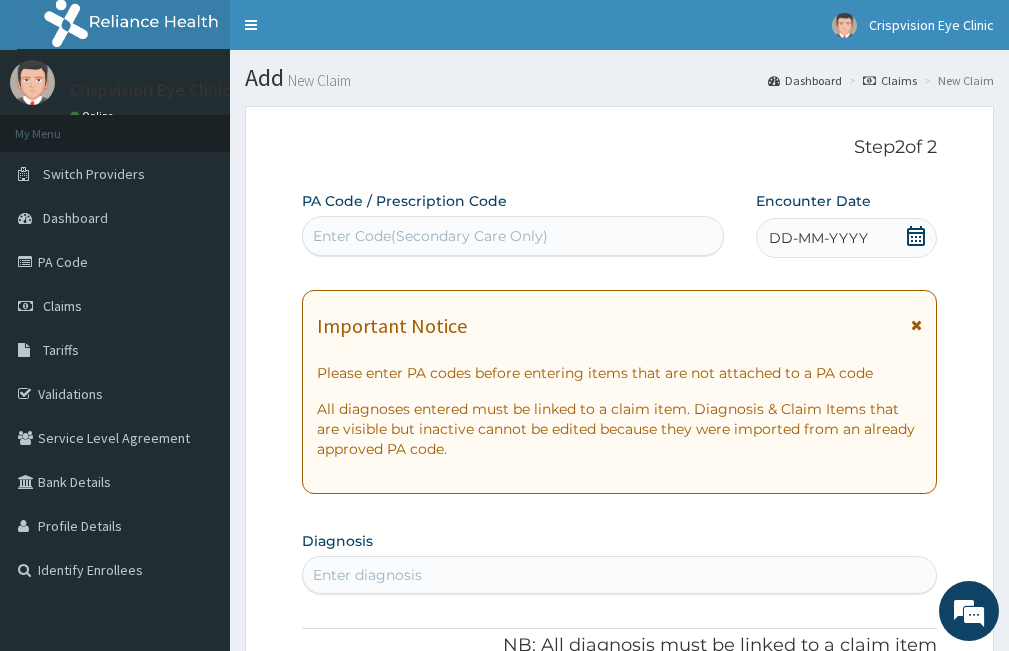 click on "Enter Code(Secondary Care Only)" at bounding box center (430, 236) 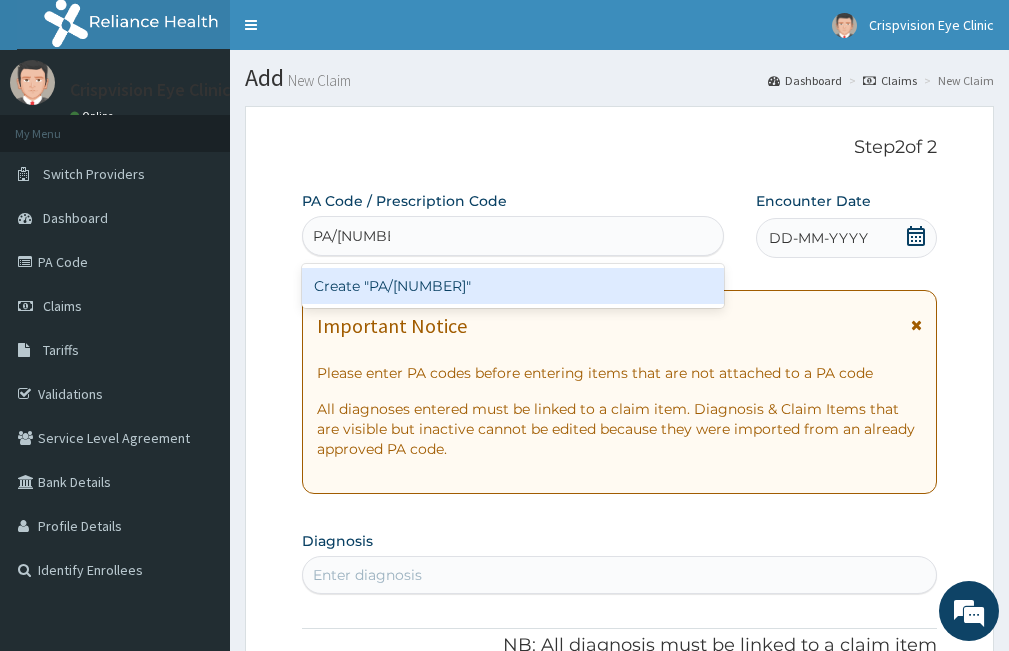 type on "PA/028256" 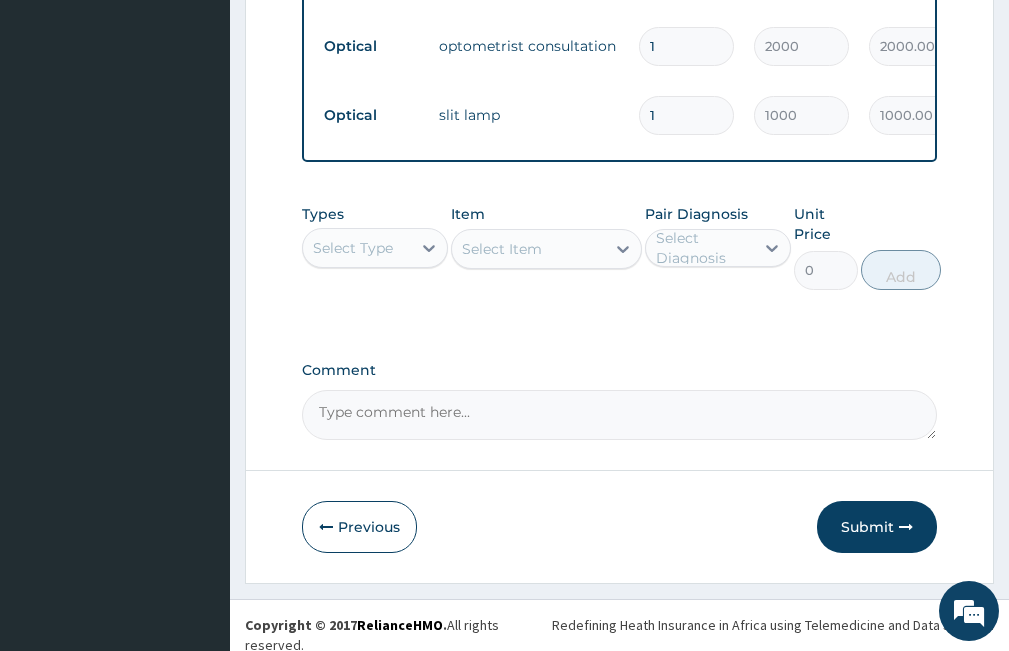 scroll, scrollTop: 1096, scrollLeft: 0, axis: vertical 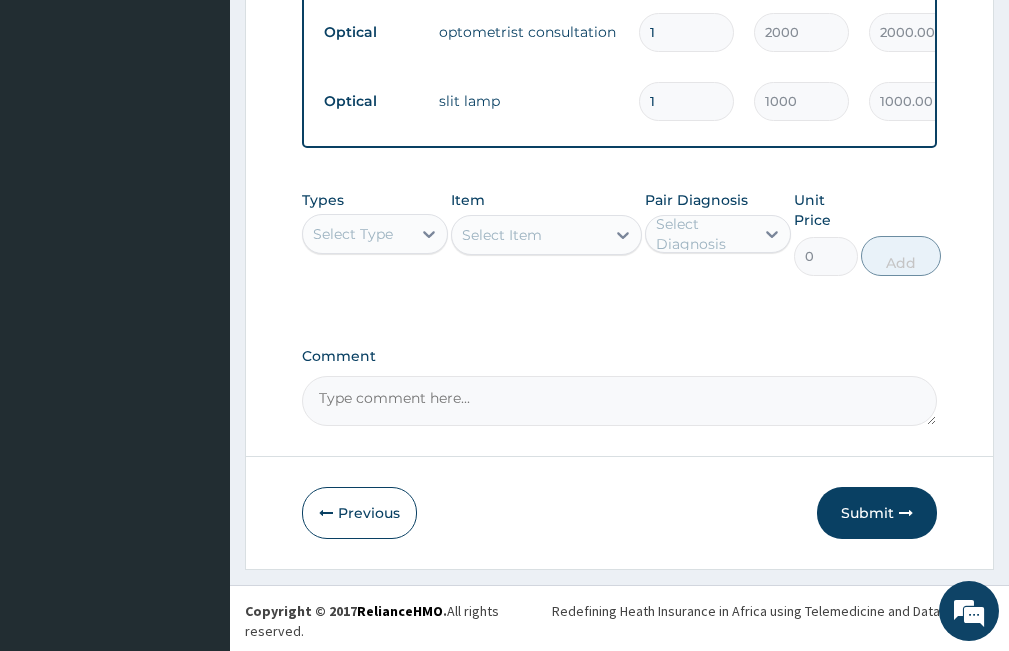 click on "Comment" at bounding box center [619, 401] 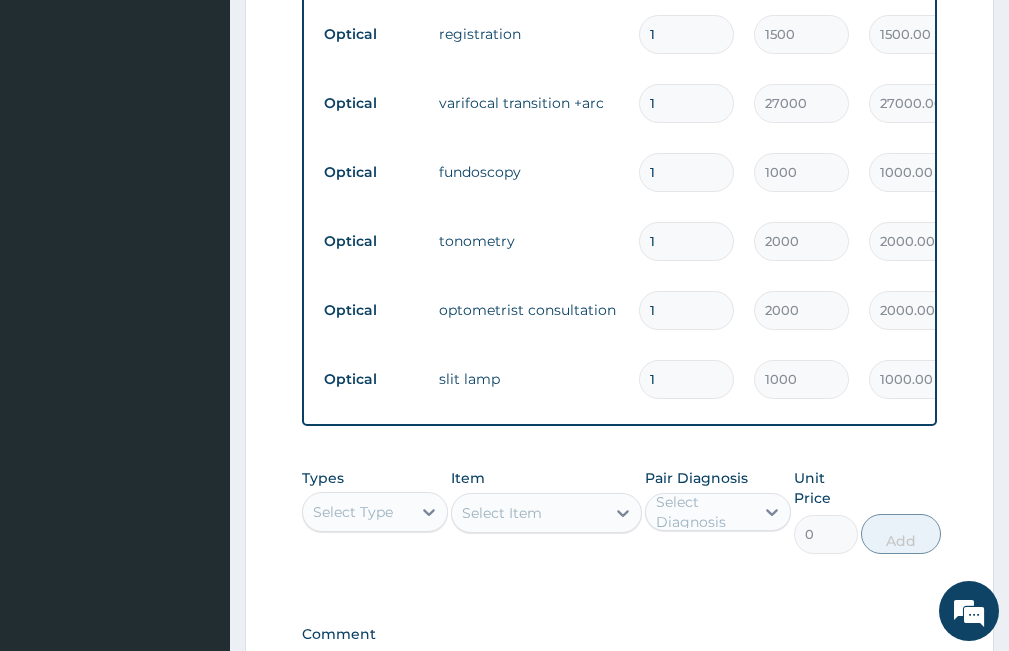 scroll, scrollTop: 1096, scrollLeft: 0, axis: vertical 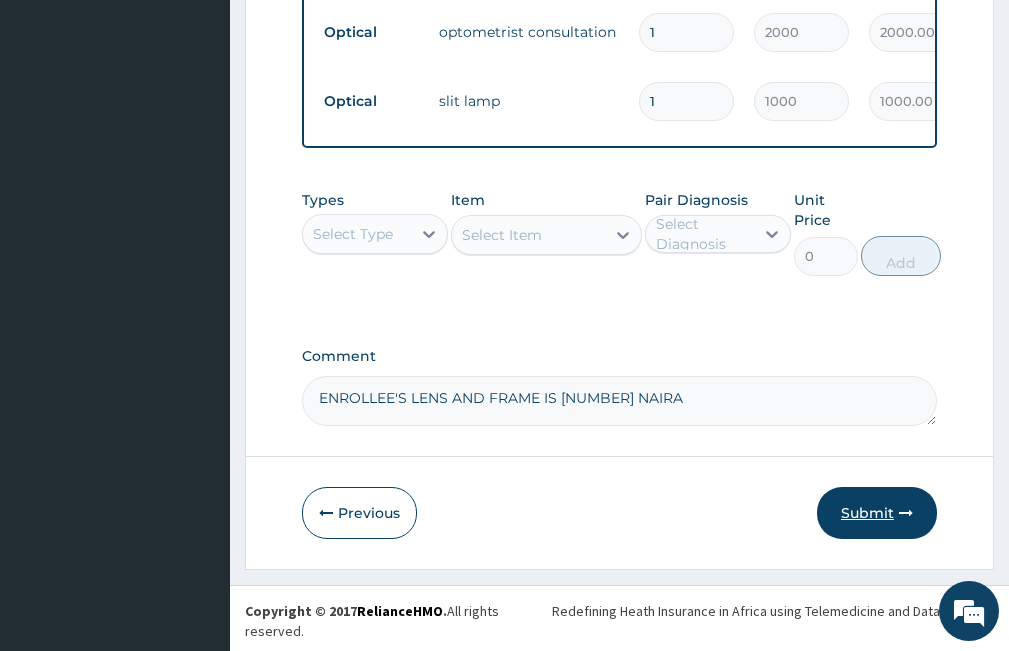 type on "ENROLLEE'S LENS AND FRAME IS 30000 NAIRA" 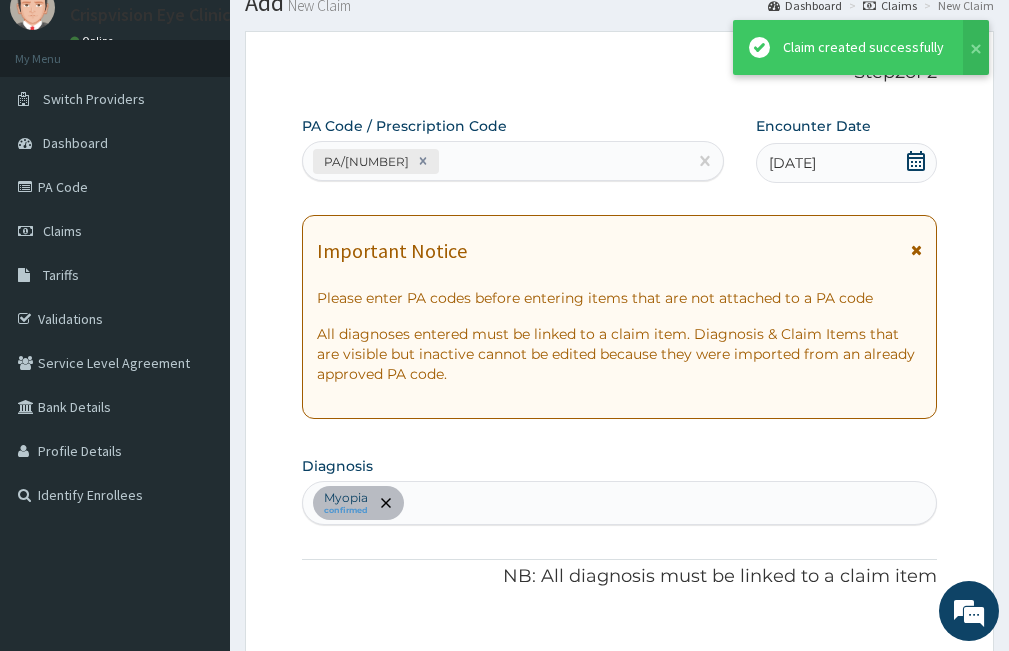scroll, scrollTop: 1096, scrollLeft: 0, axis: vertical 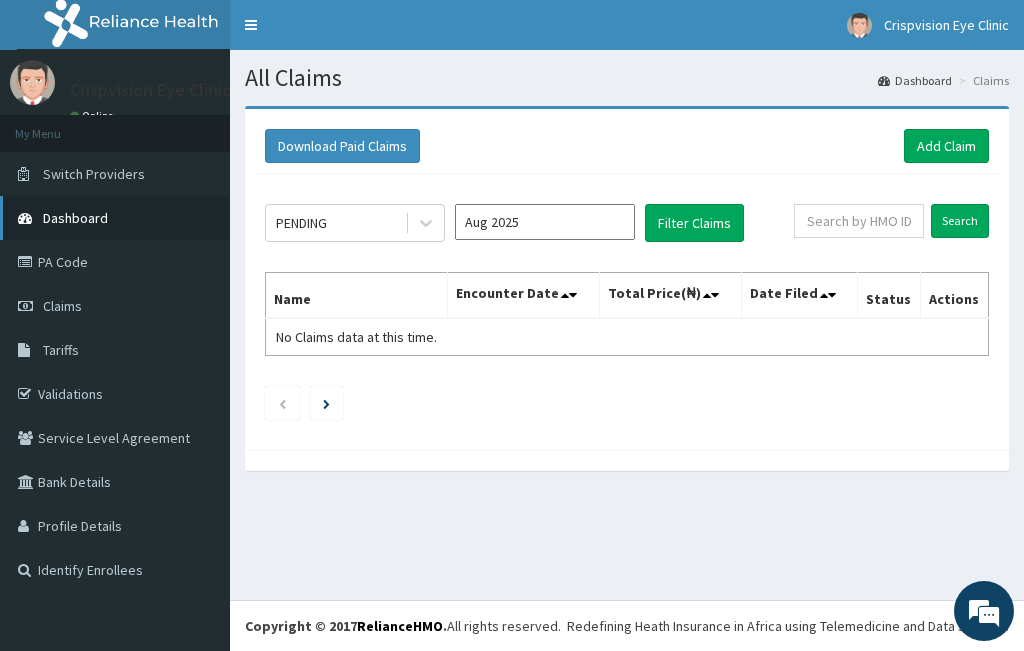 click on "Dashboard" at bounding box center (75, 218) 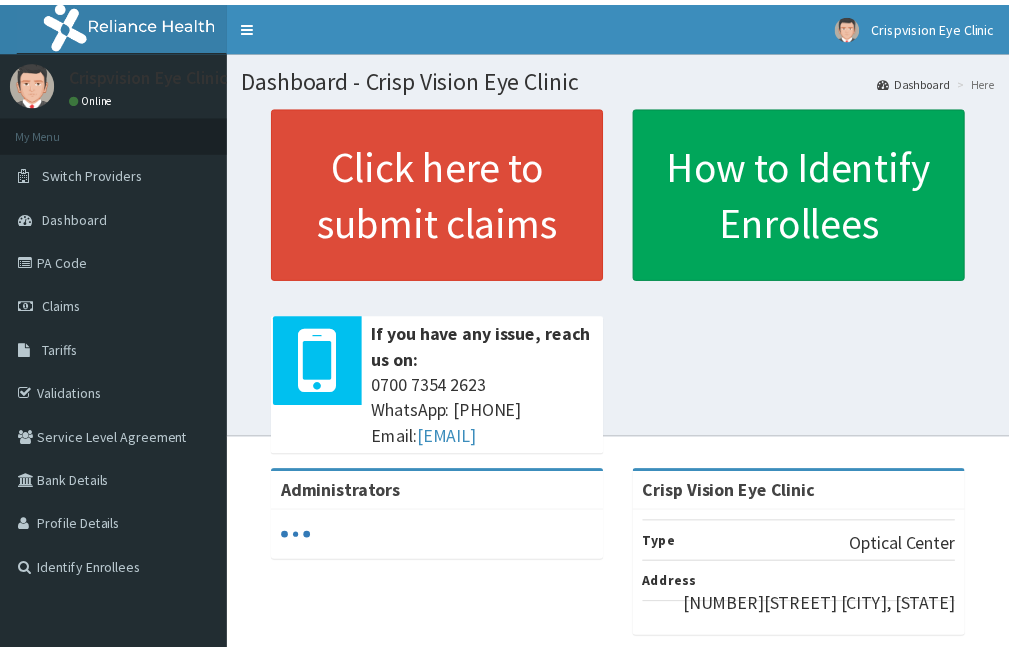 scroll, scrollTop: 0, scrollLeft: 0, axis: both 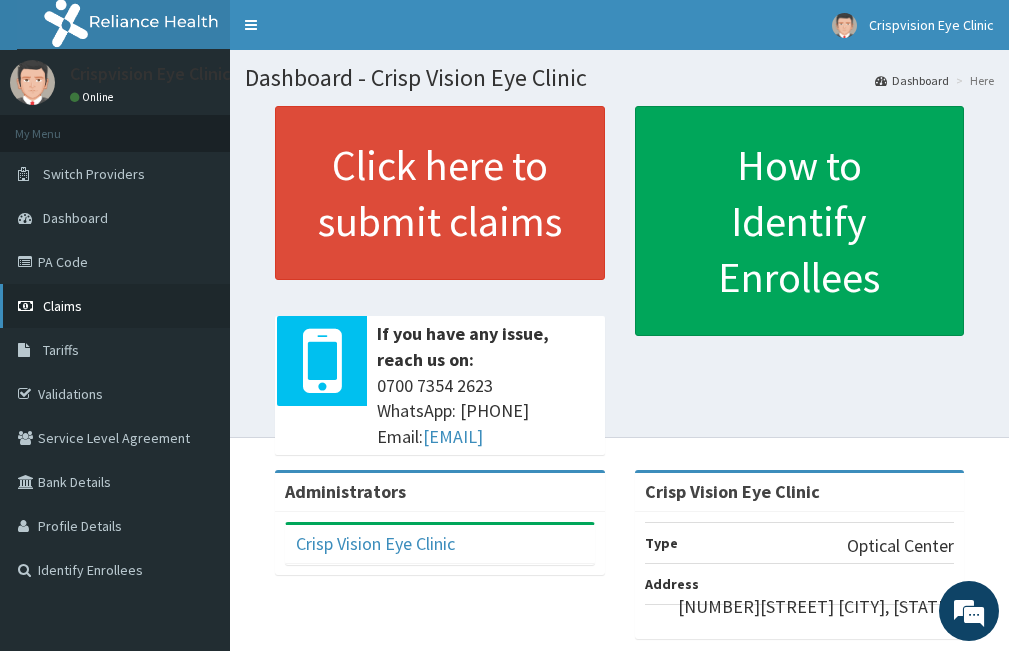 click on "Claims" at bounding box center [62, 306] 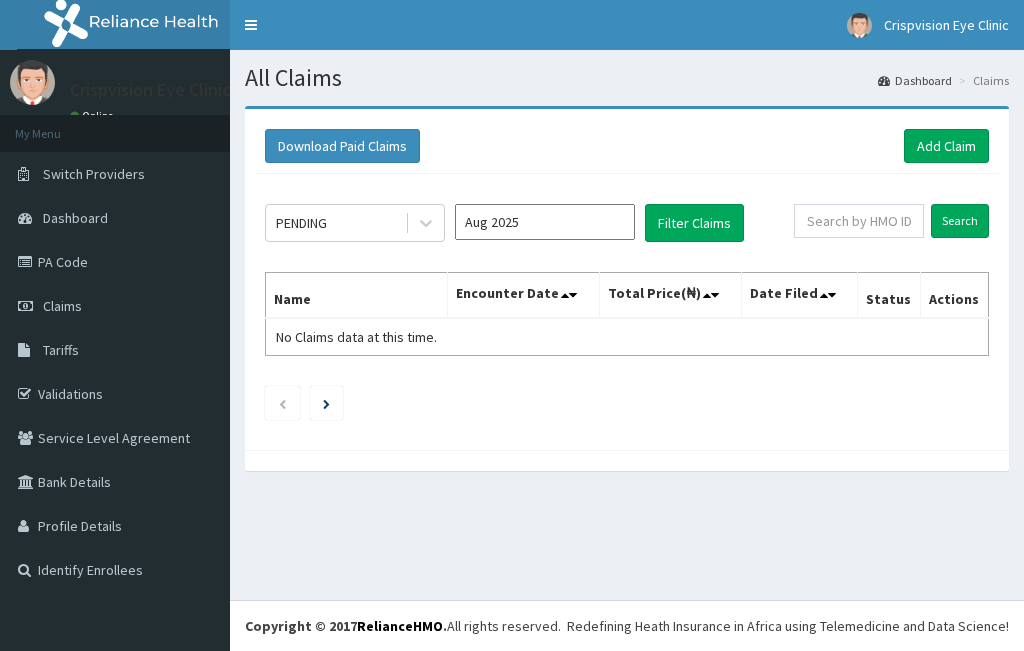 scroll, scrollTop: 0, scrollLeft: 0, axis: both 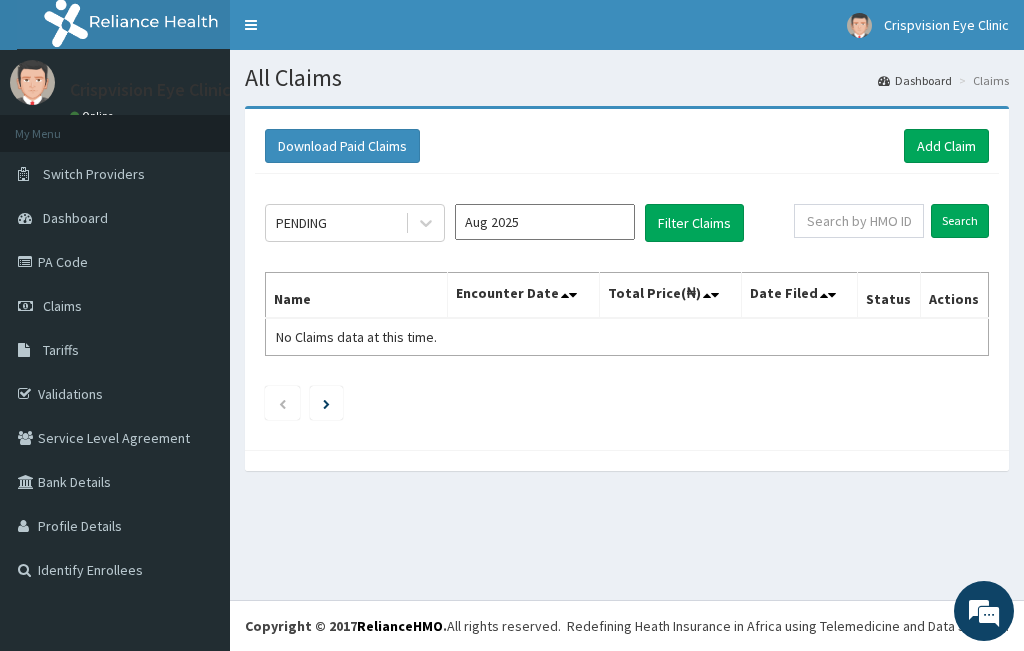 click on "Aug 2025" at bounding box center [545, 222] 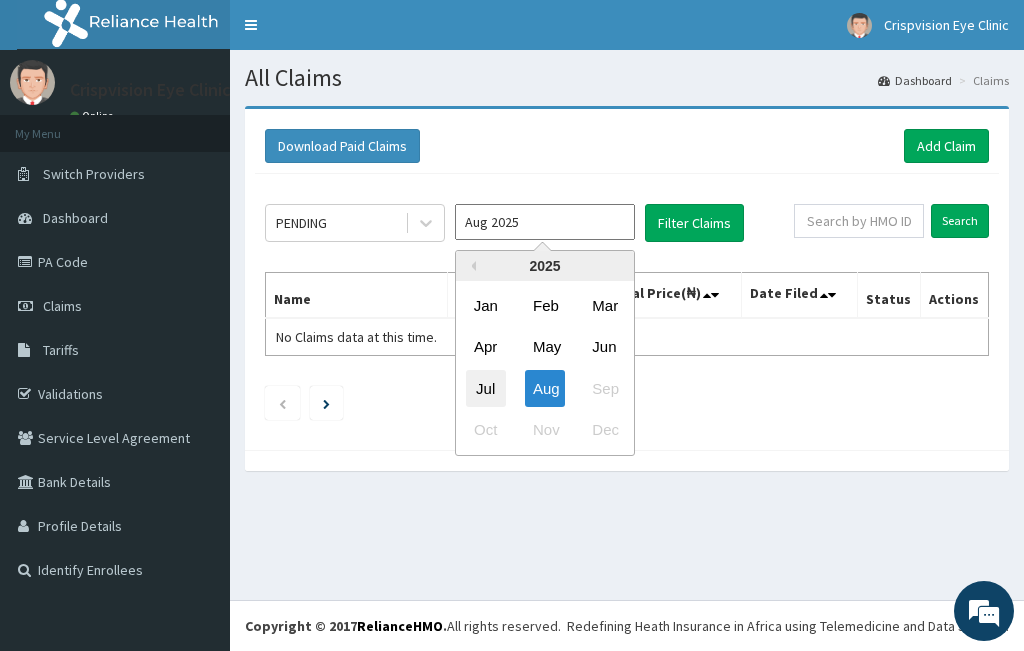 click on "Jul" at bounding box center (486, 388) 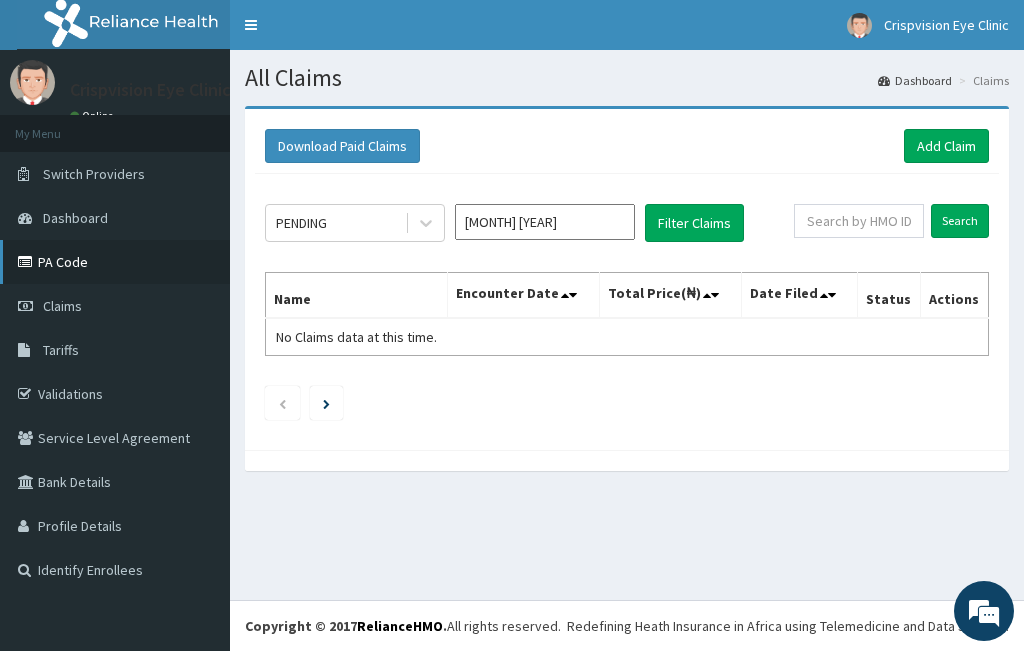 click on "PA Code" at bounding box center [115, 262] 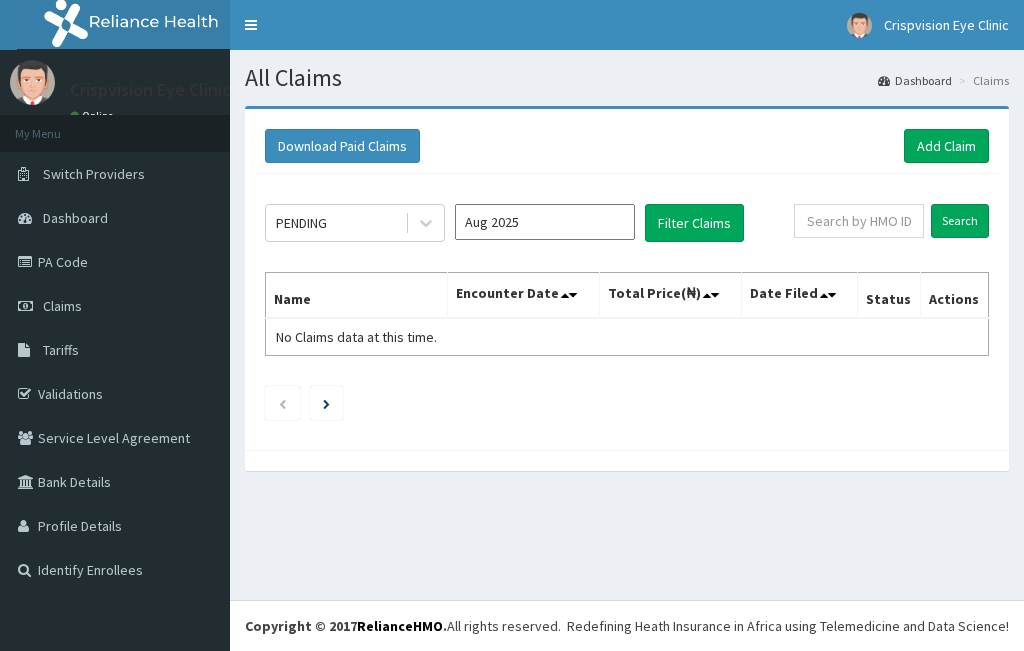 scroll, scrollTop: 0, scrollLeft: 0, axis: both 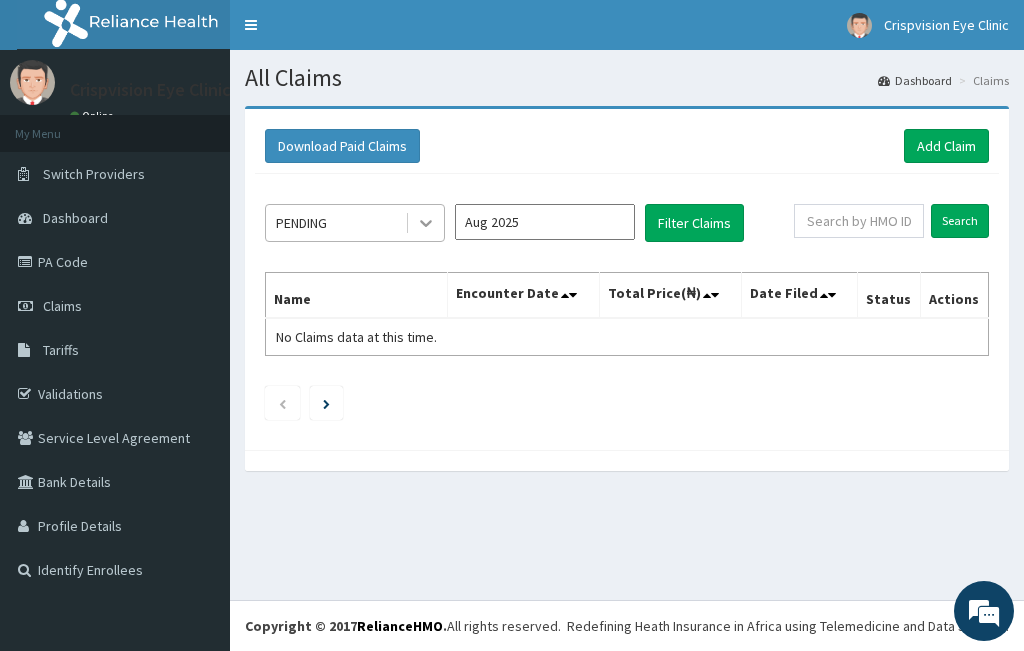 click 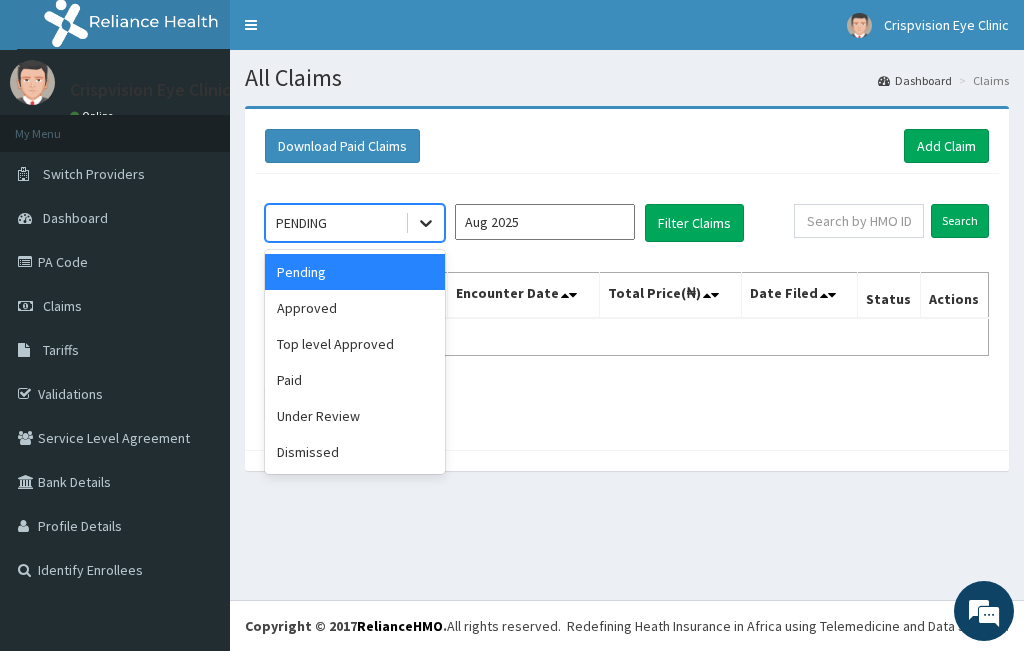 click 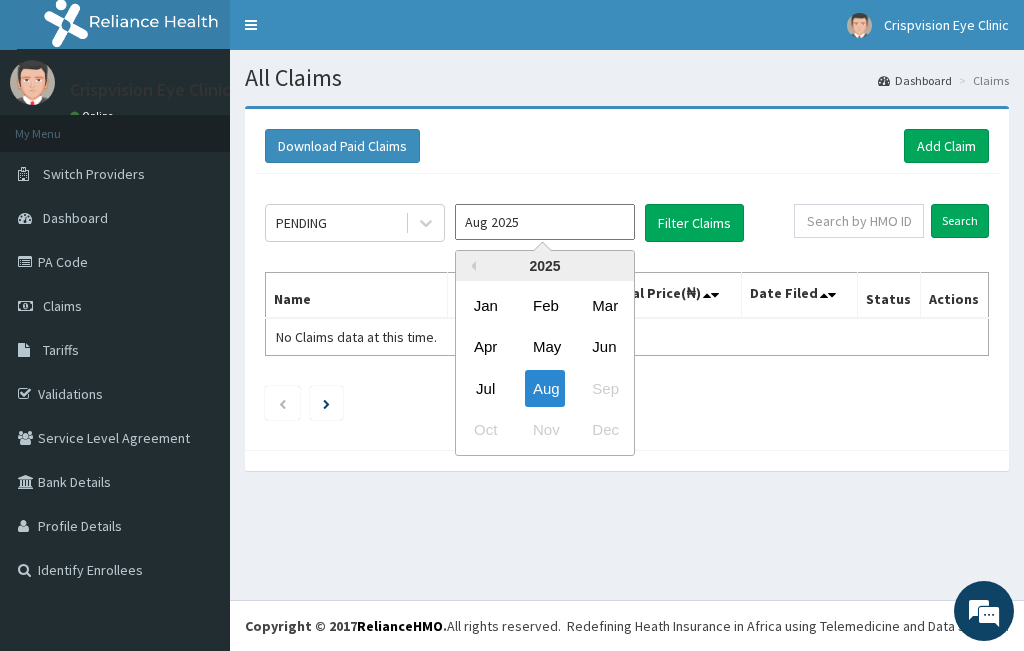 click on "Aug 2025" at bounding box center (545, 222) 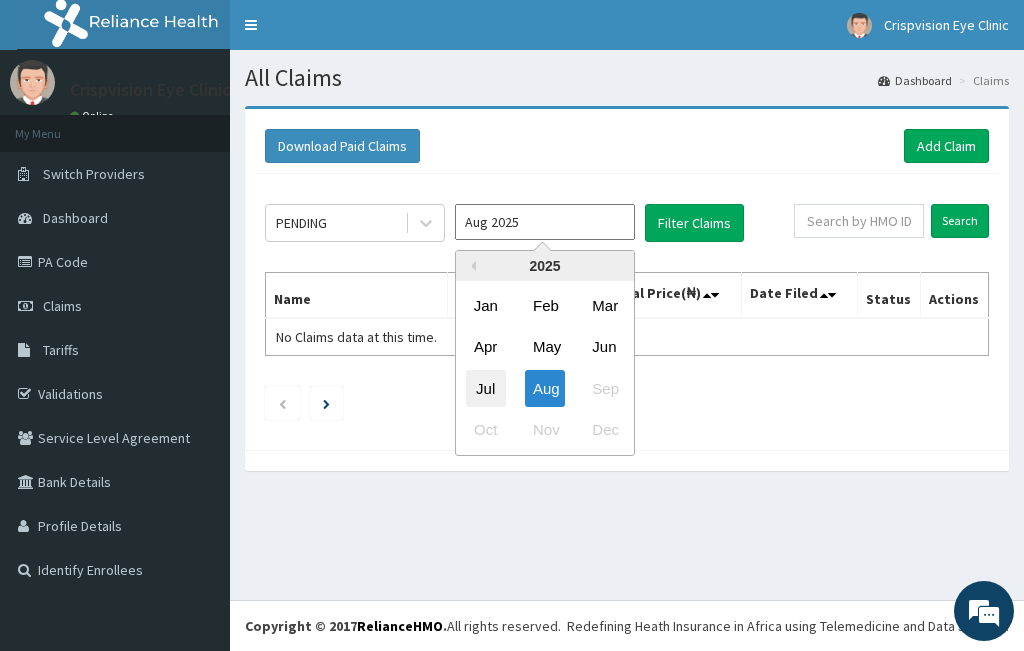 click on "Jul" at bounding box center (486, 388) 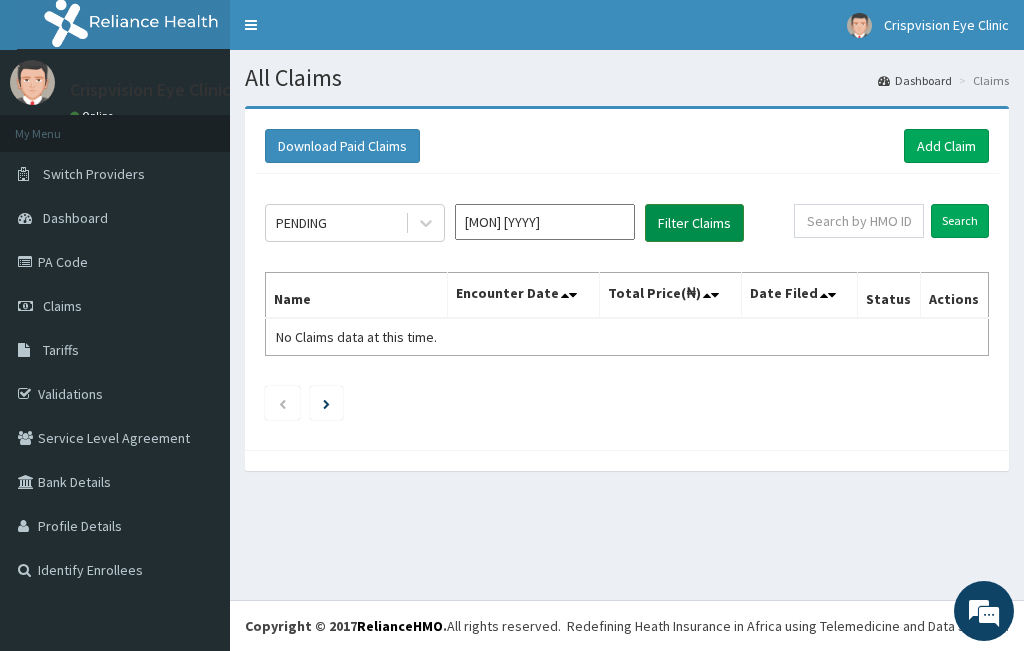 click on "Filter Claims" at bounding box center (694, 223) 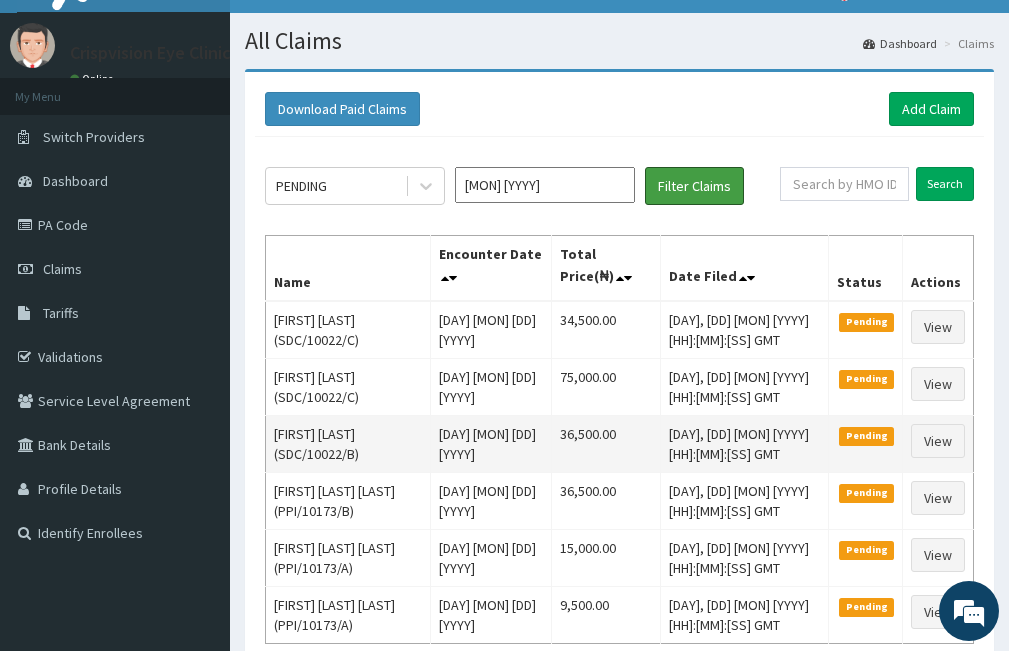 scroll, scrollTop: 0, scrollLeft: 0, axis: both 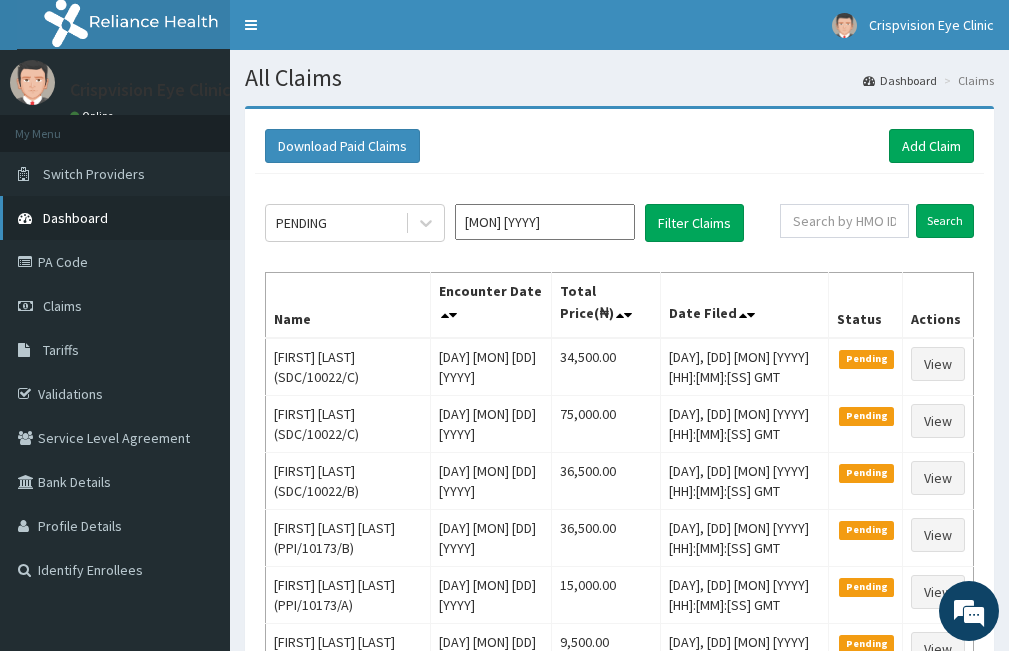 click on "Dashboard" at bounding box center (75, 218) 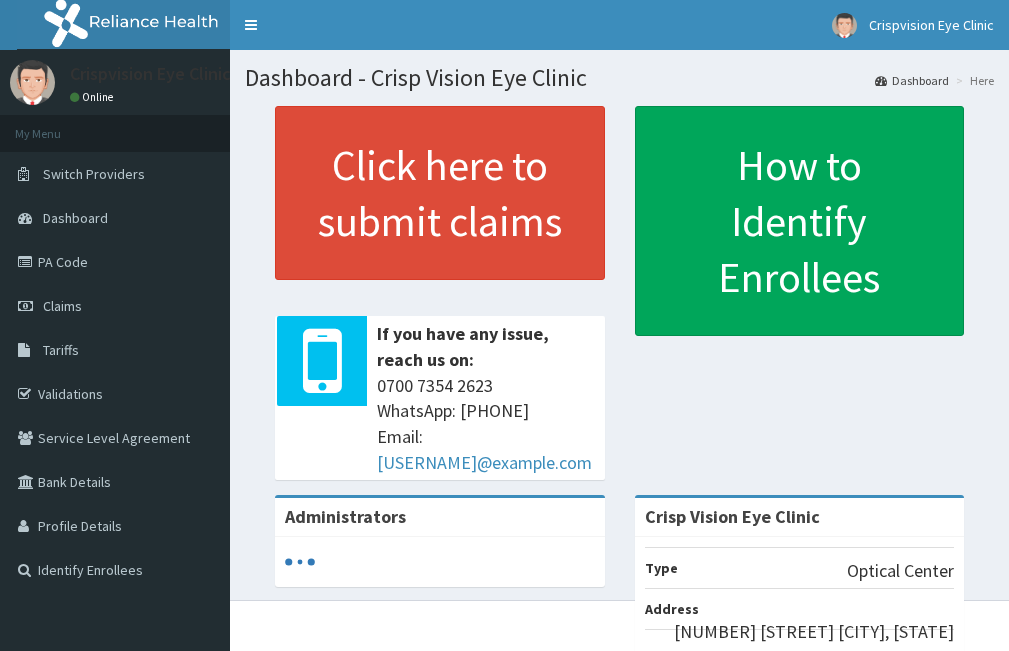 scroll, scrollTop: 0, scrollLeft: 0, axis: both 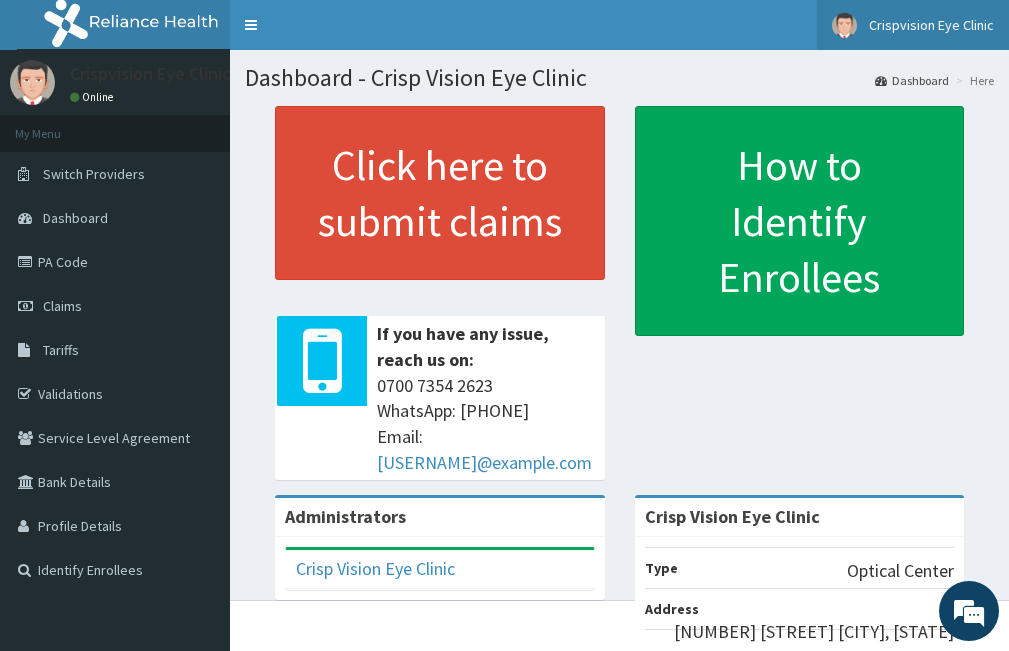 click on "Crispvision Eye Clinic" at bounding box center (913, 25) 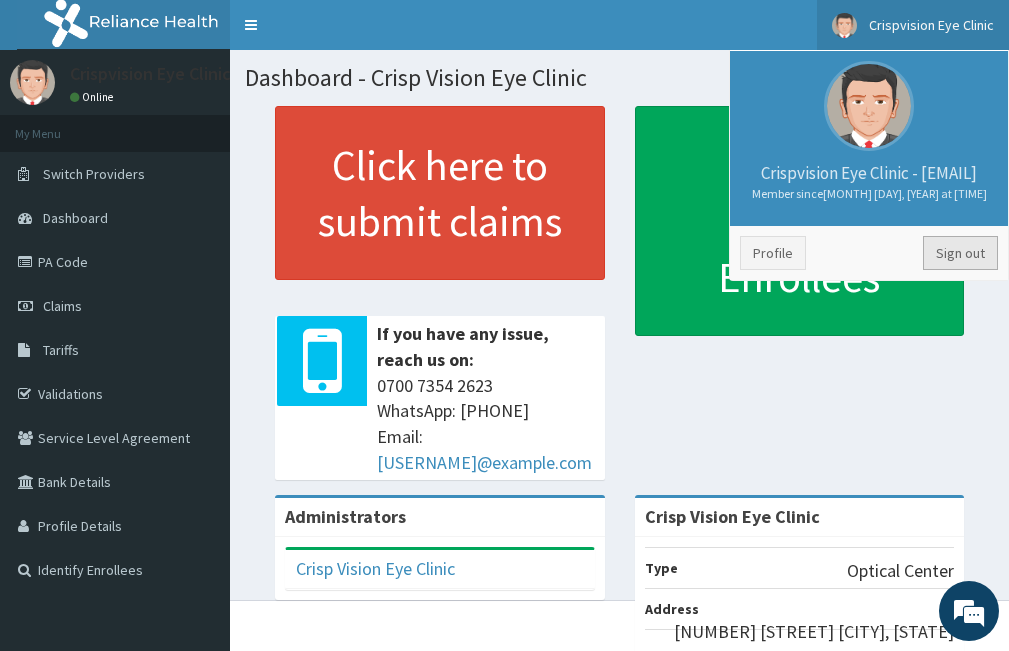 scroll, scrollTop: 0, scrollLeft: 0, axis: both 